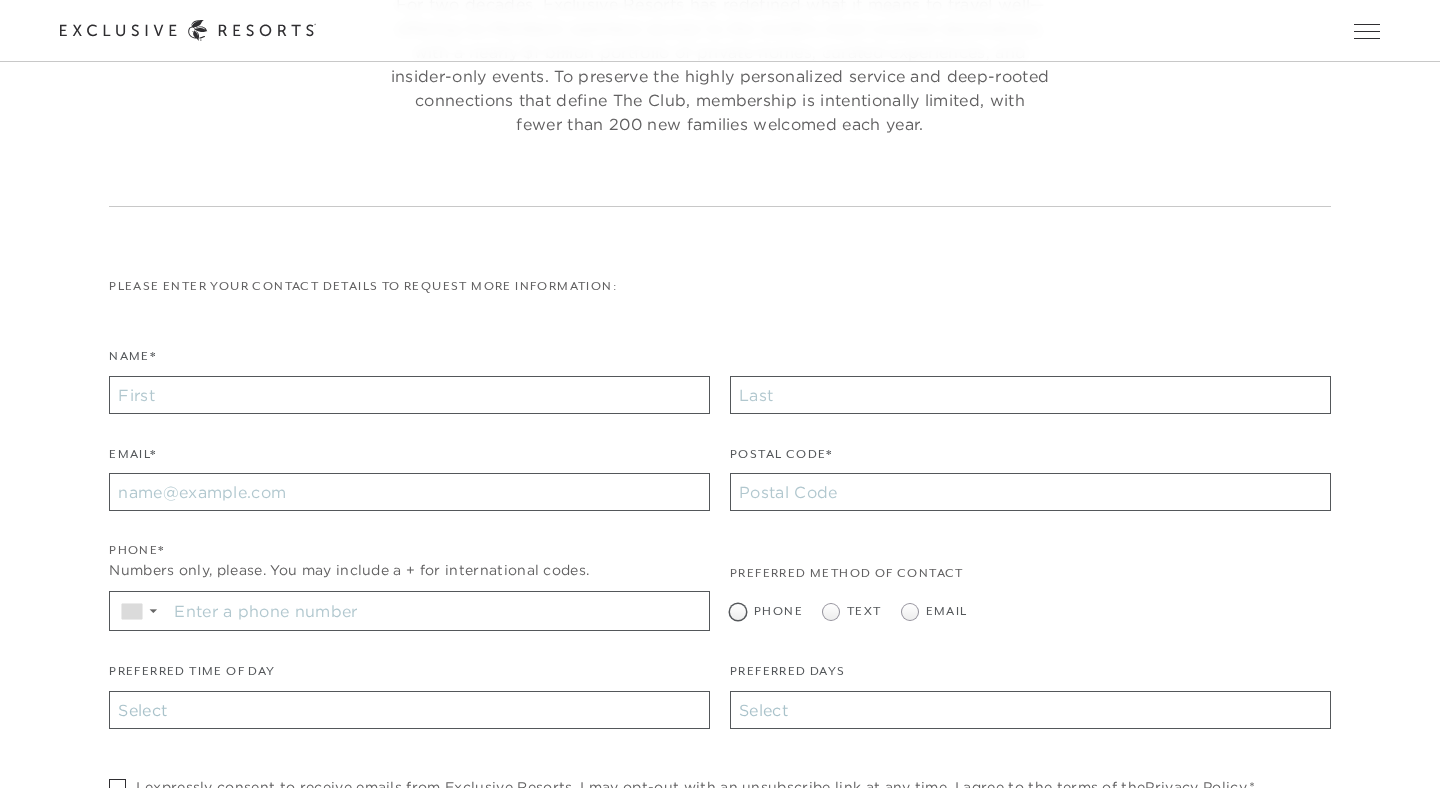 scroll, scrollTop: 300, scrollLeft: 0, axis: vertical 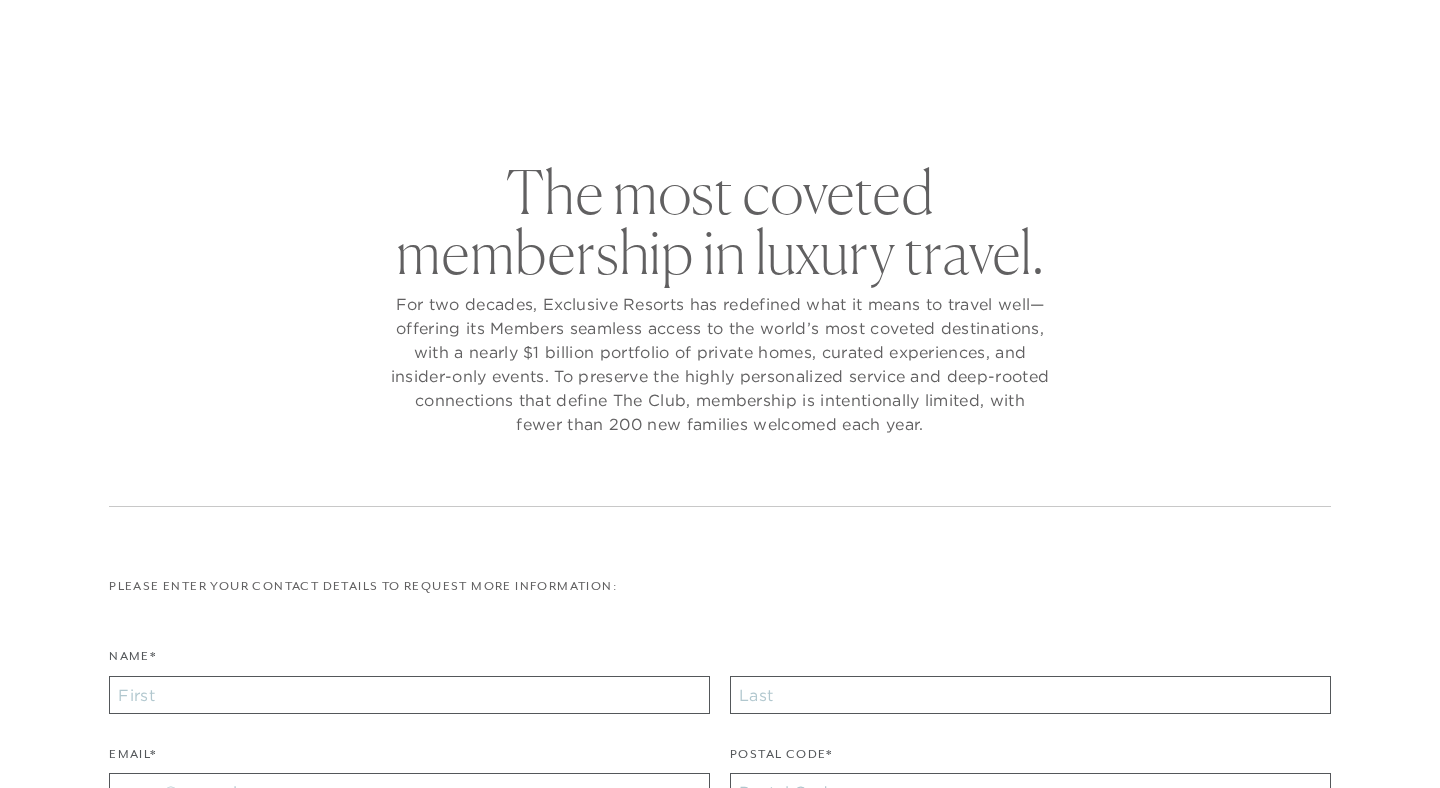 radio on "true" 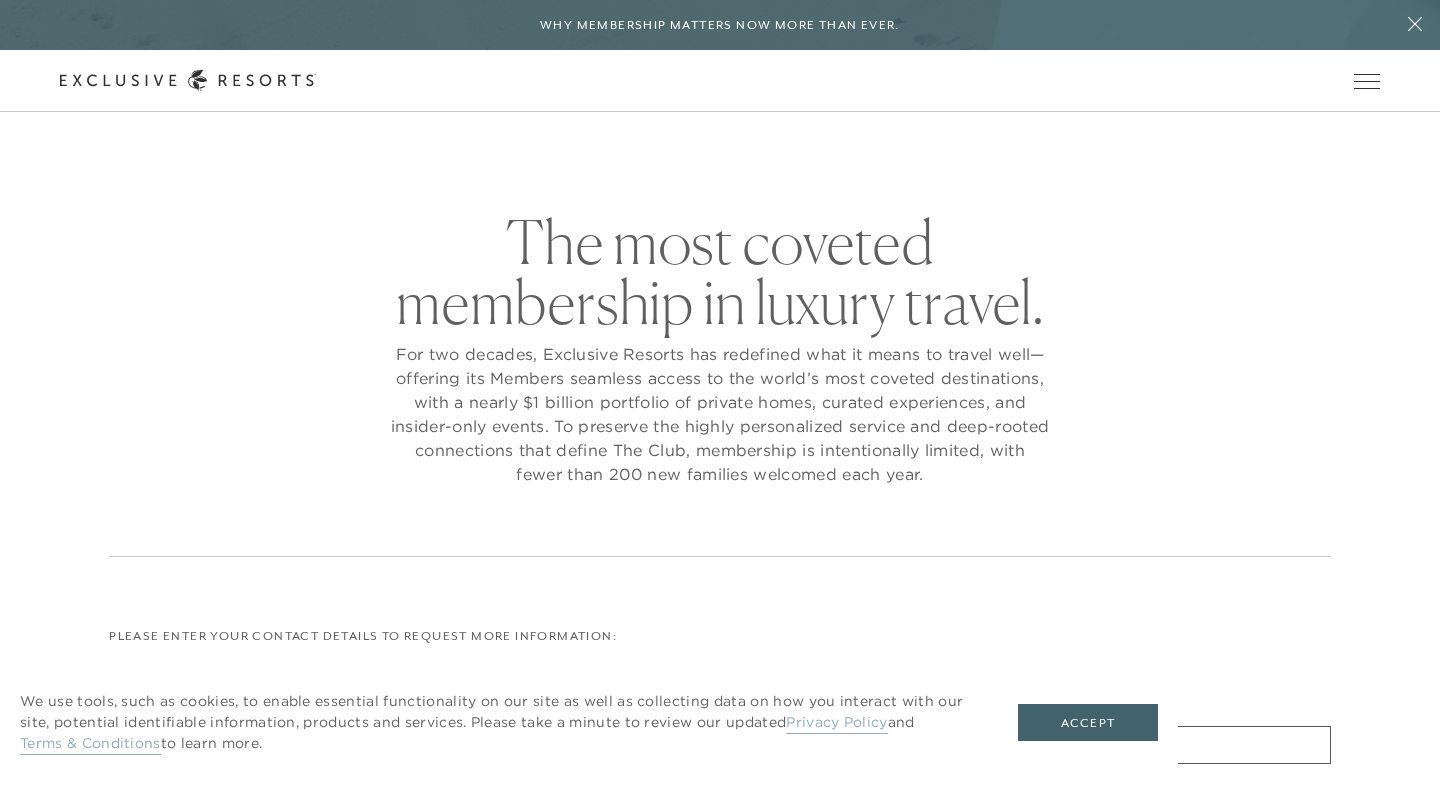 scroll, scrollTop: 0, scrollLeft: 0, axis: both 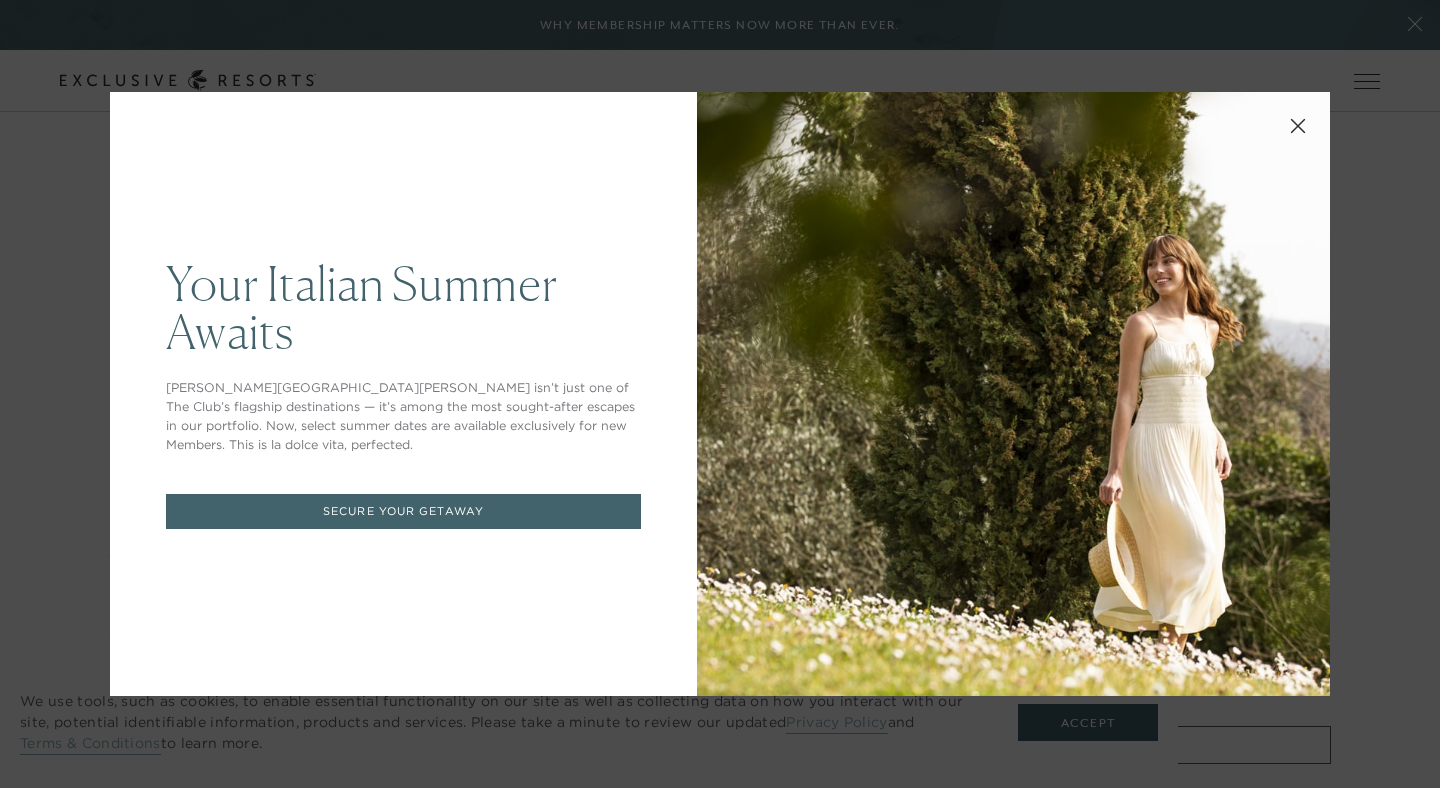 click 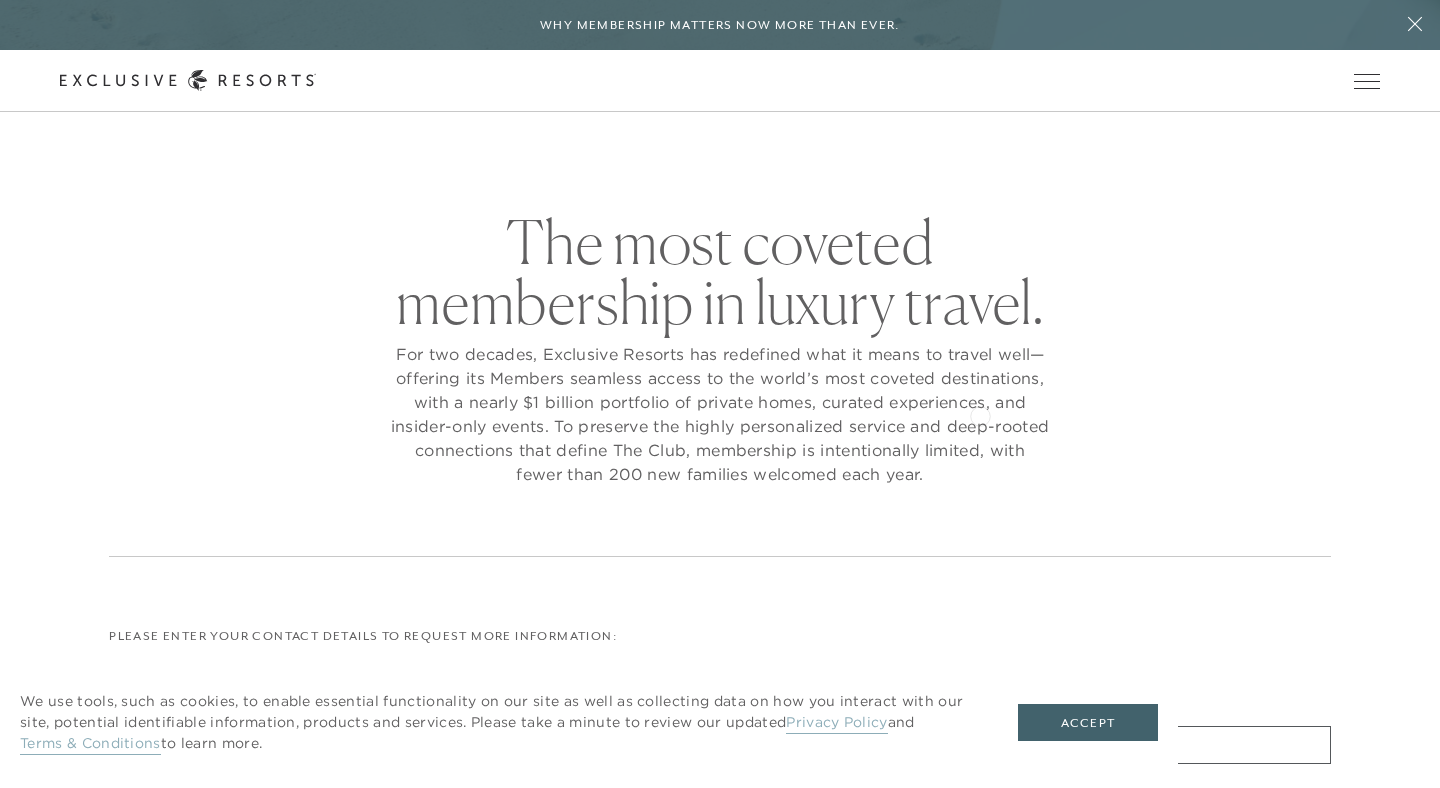 scroll, scrollTop: 300, scrollLeft: 0, axis: vertical 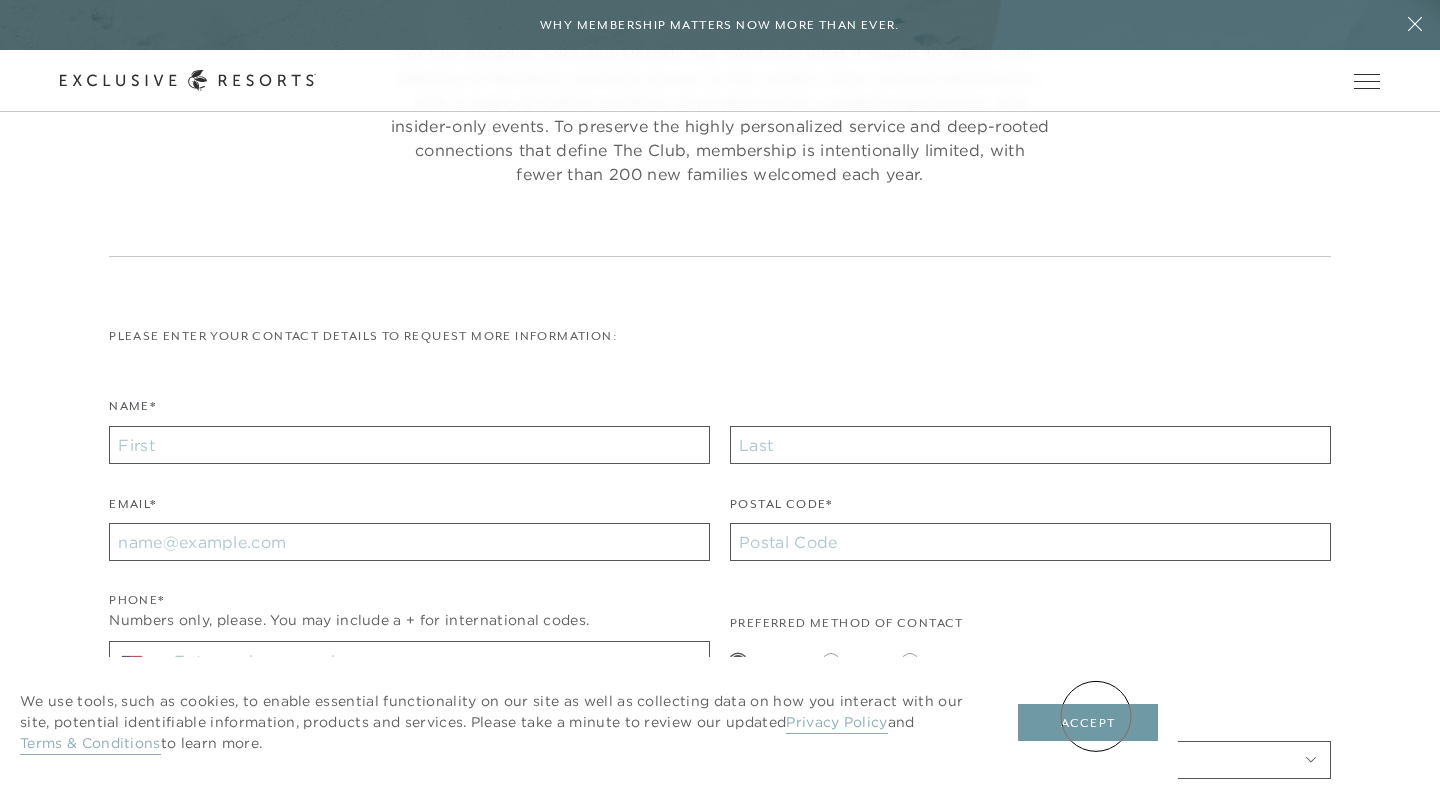 click on "Accept" at bounding box center (1088, 723) 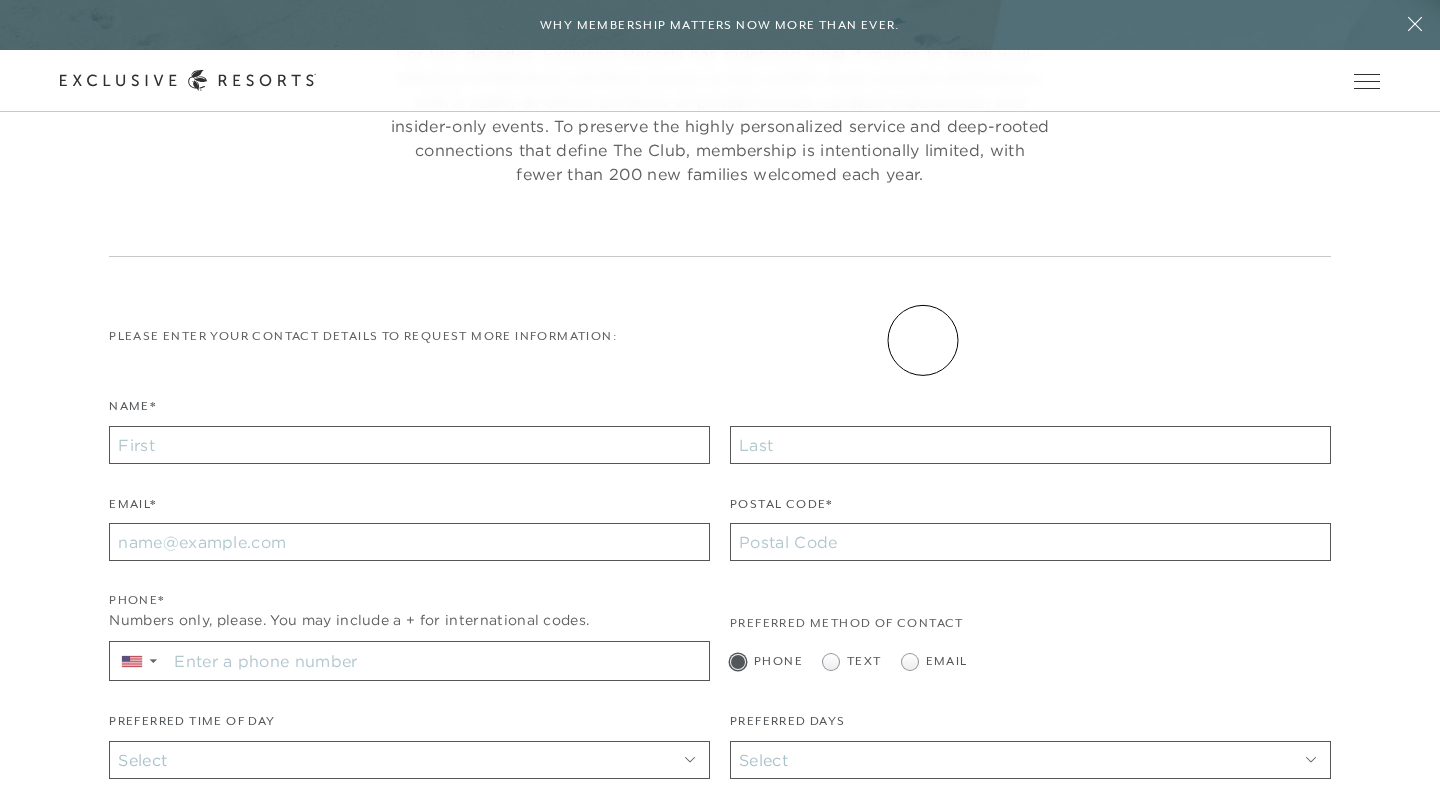 scroll, scrollTop: 500, scrollLeft: 0, axis: vertical 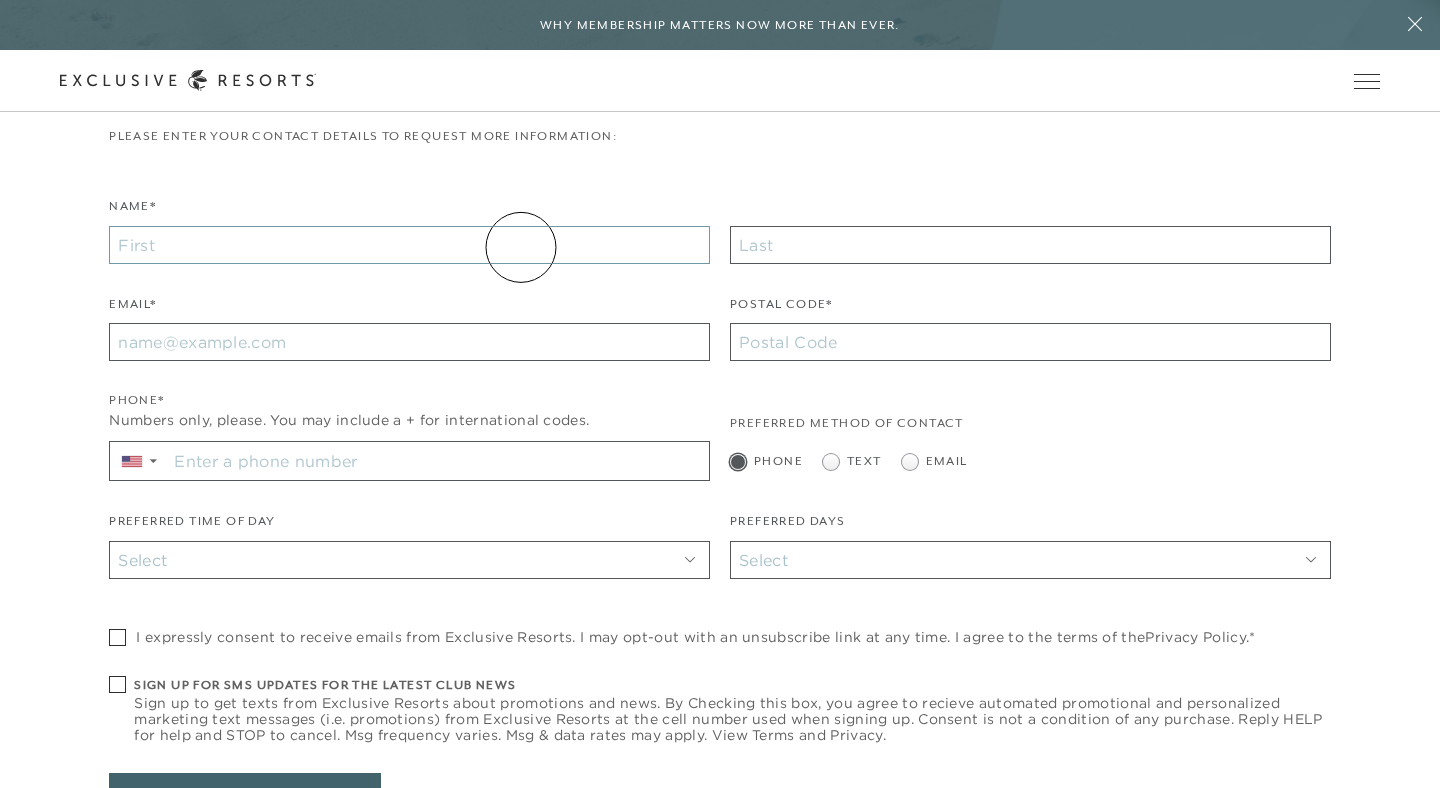 click on "Name*" at bounding box center [409, 245] 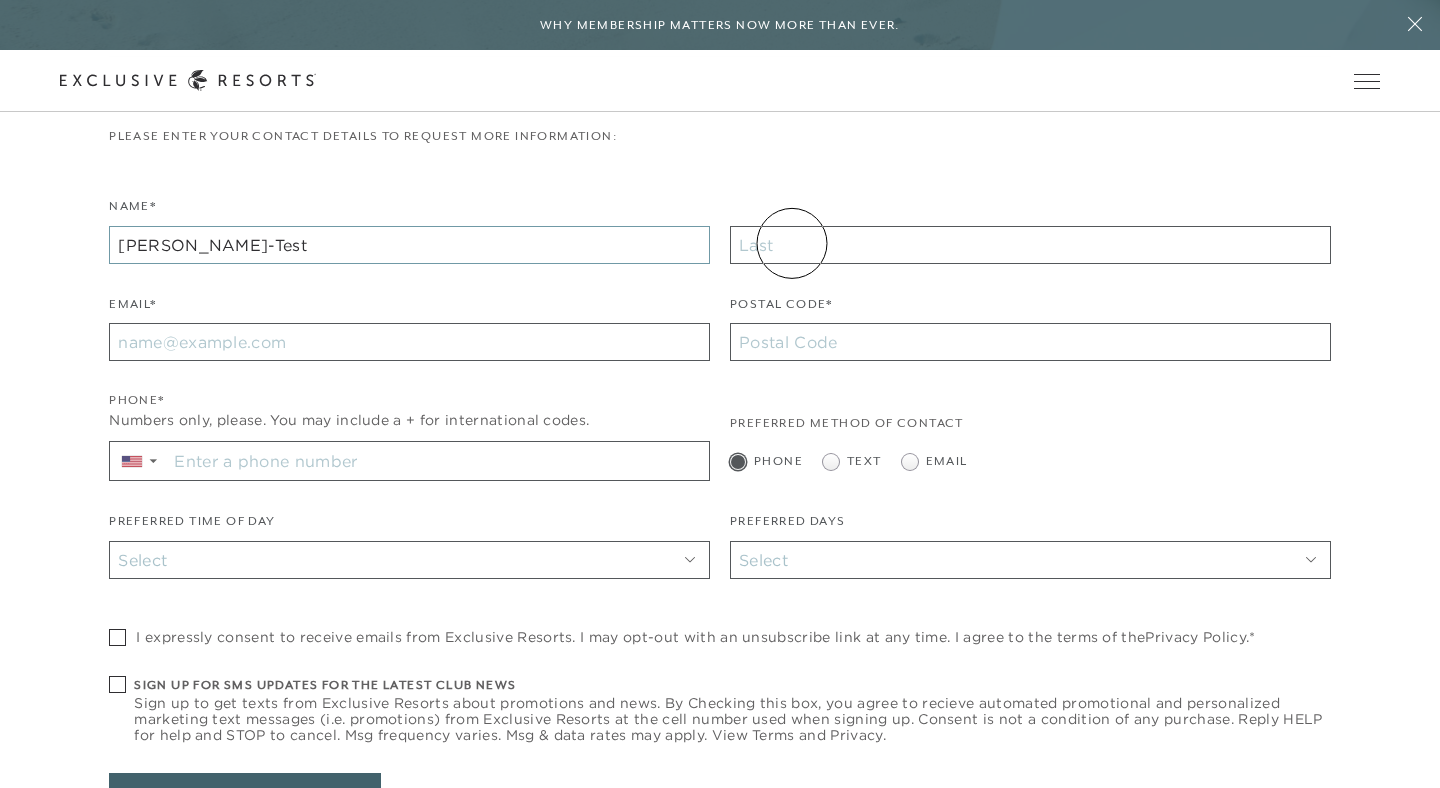 type on "[PERSON_NAME]-Test" 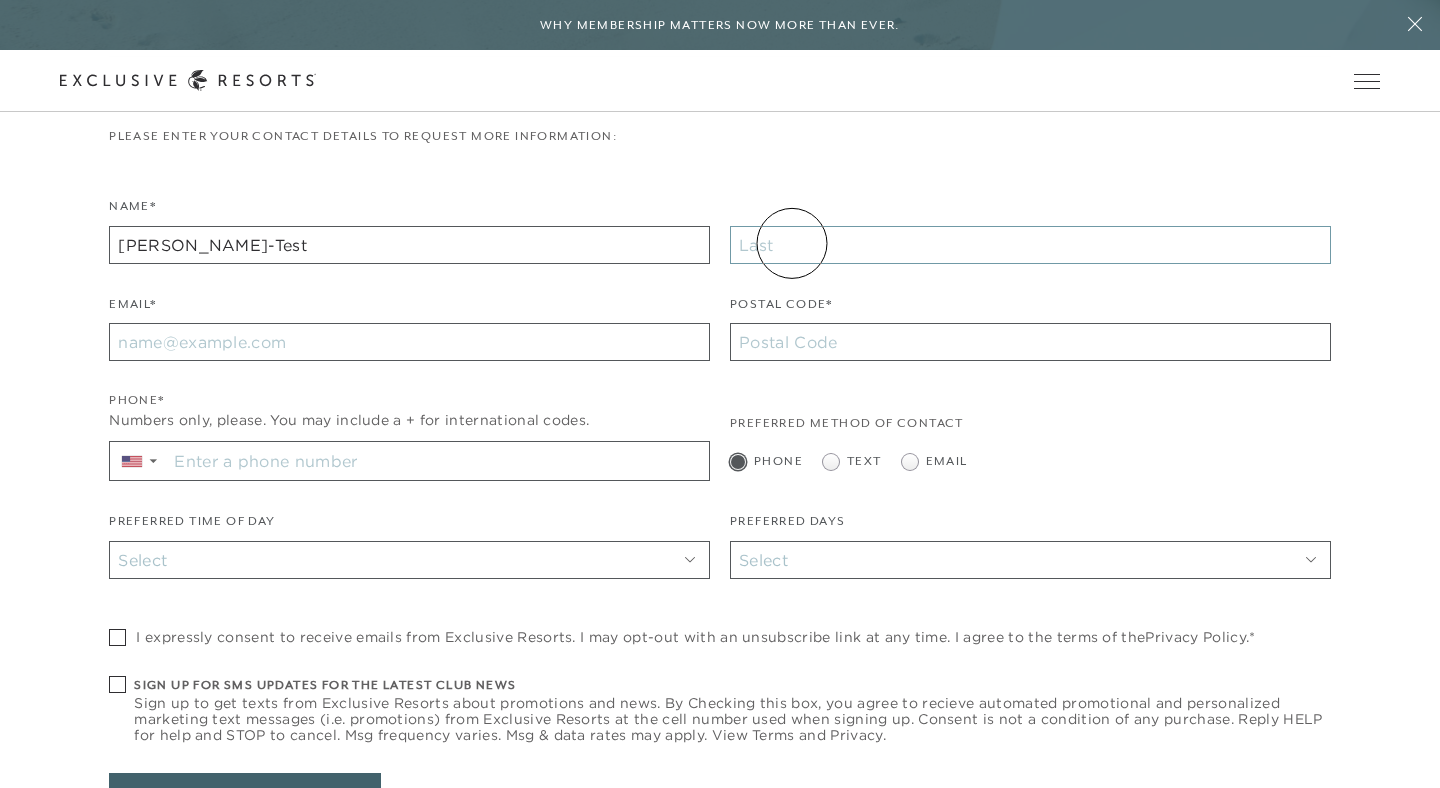 click at bounding box center [1030, 245] 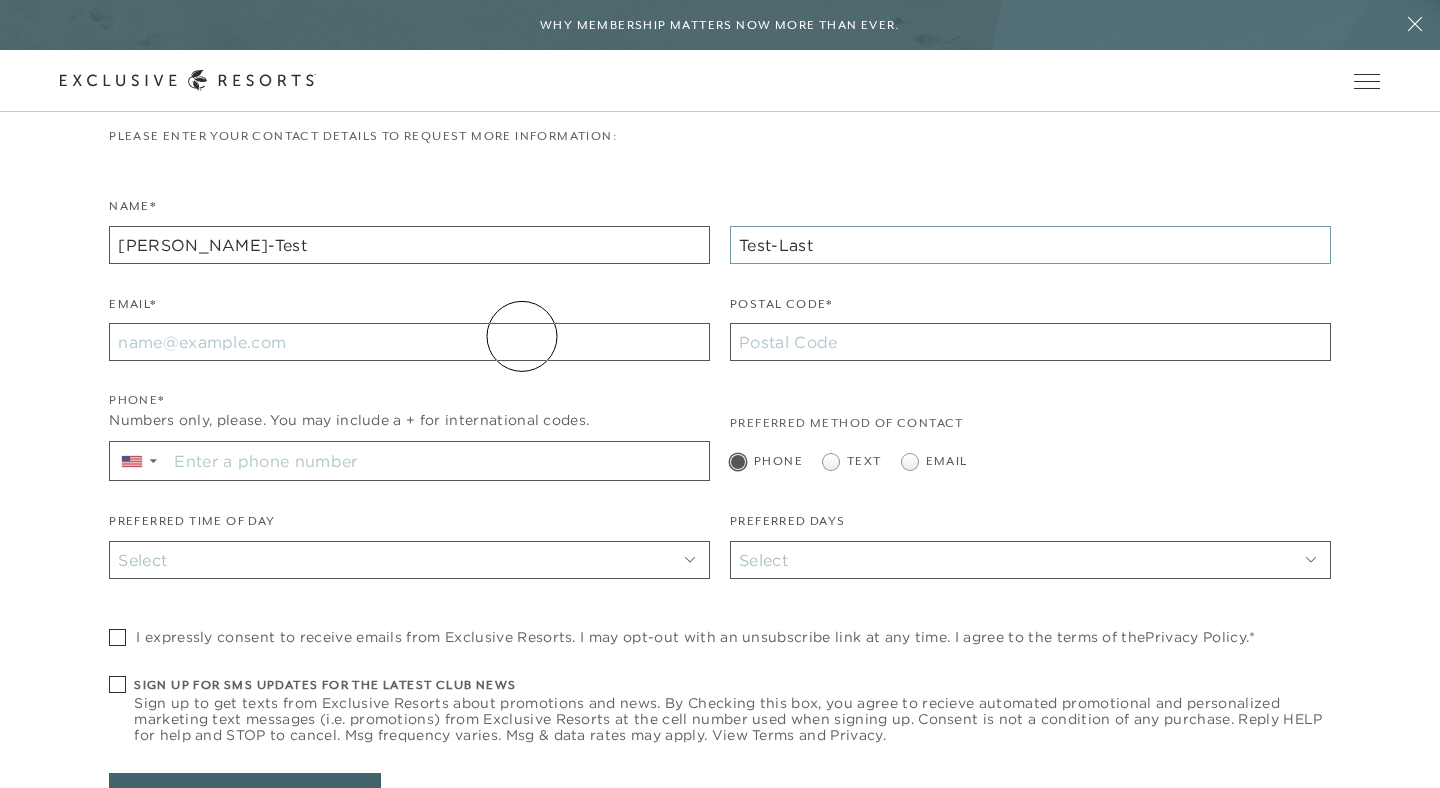 type on "Test-Last" 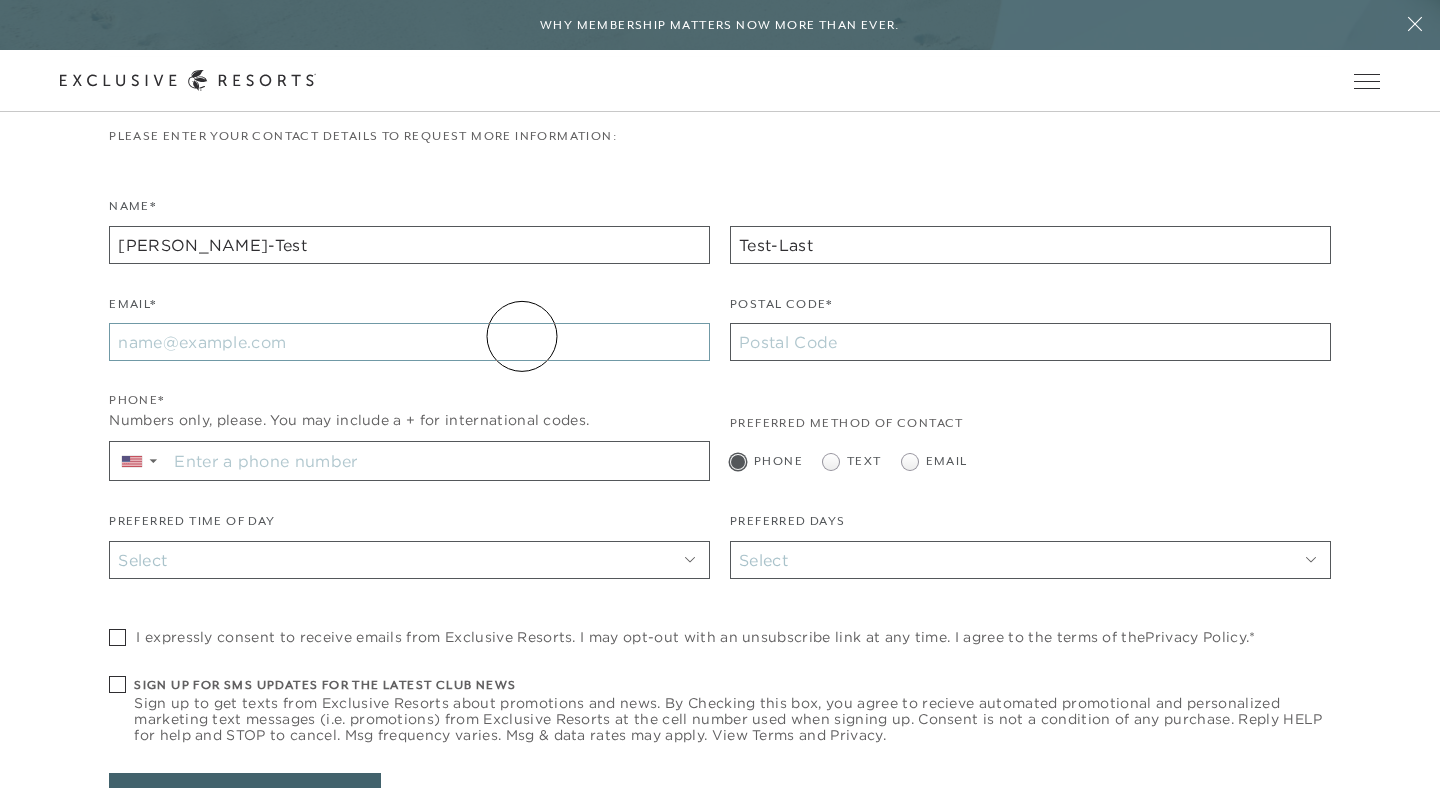 click on "Email*" at bounding box center [409, 342] 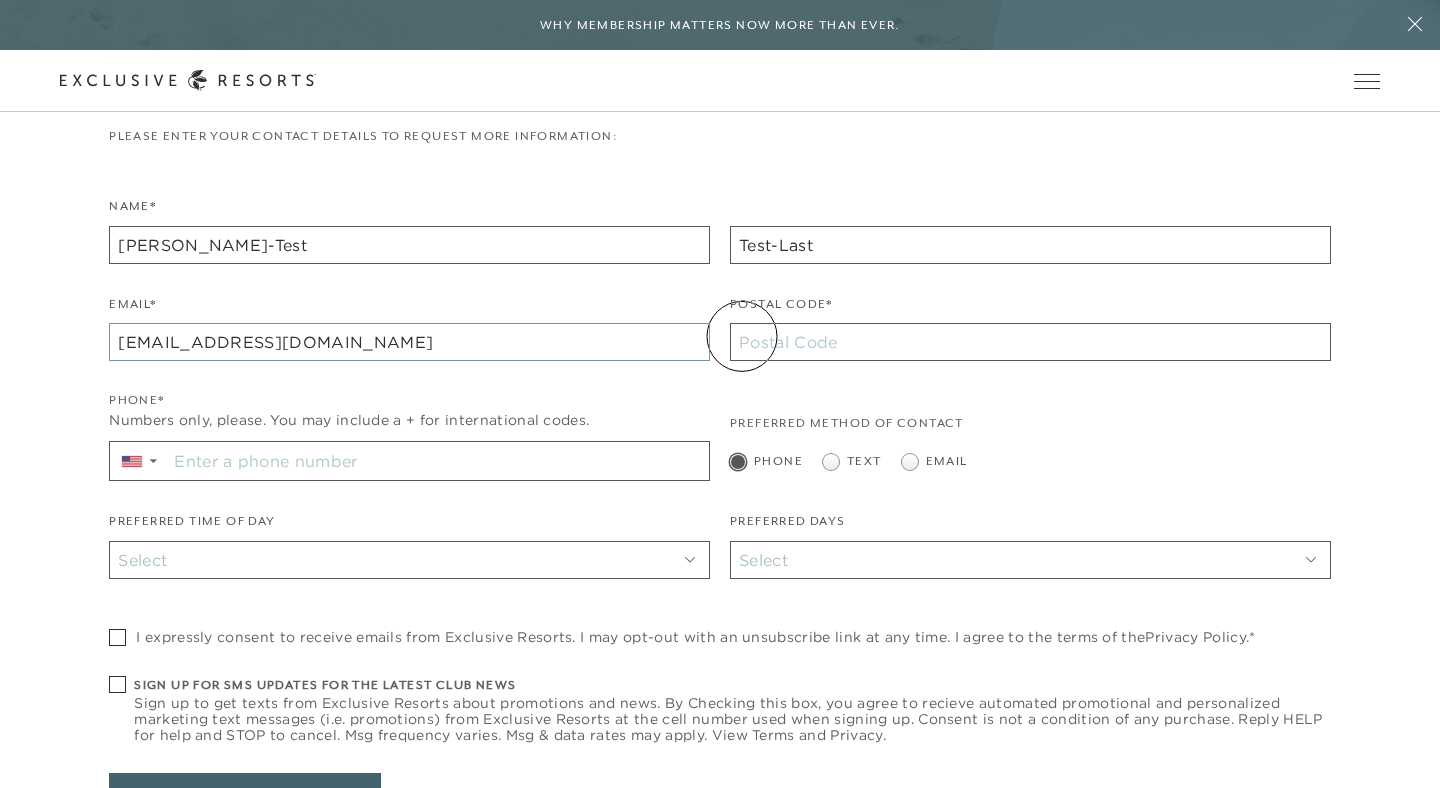 type on "[EMAIL_ADDRESS][DOMAIN_NAME]" 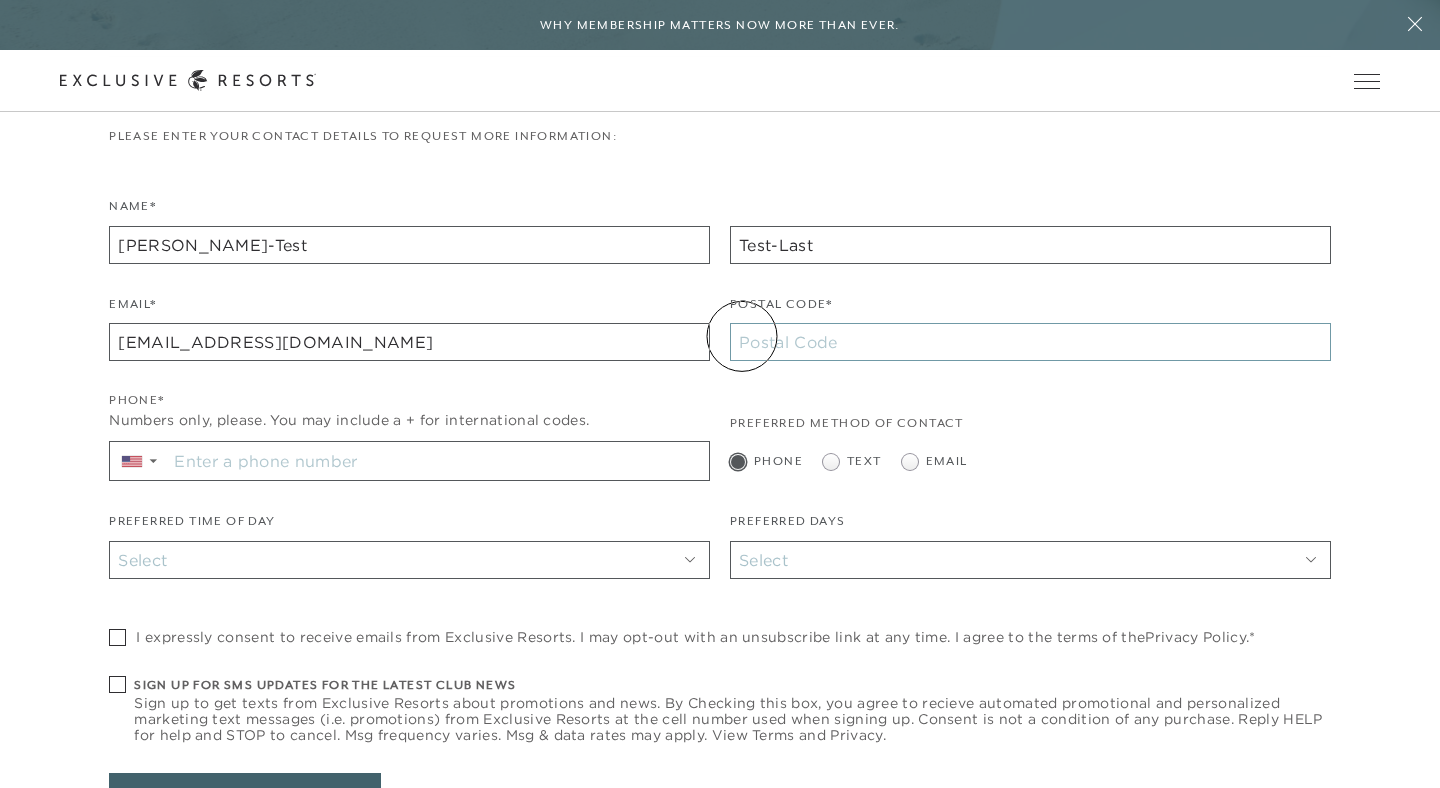 click on "Postal Code*" at bounding box center [1030, 342] 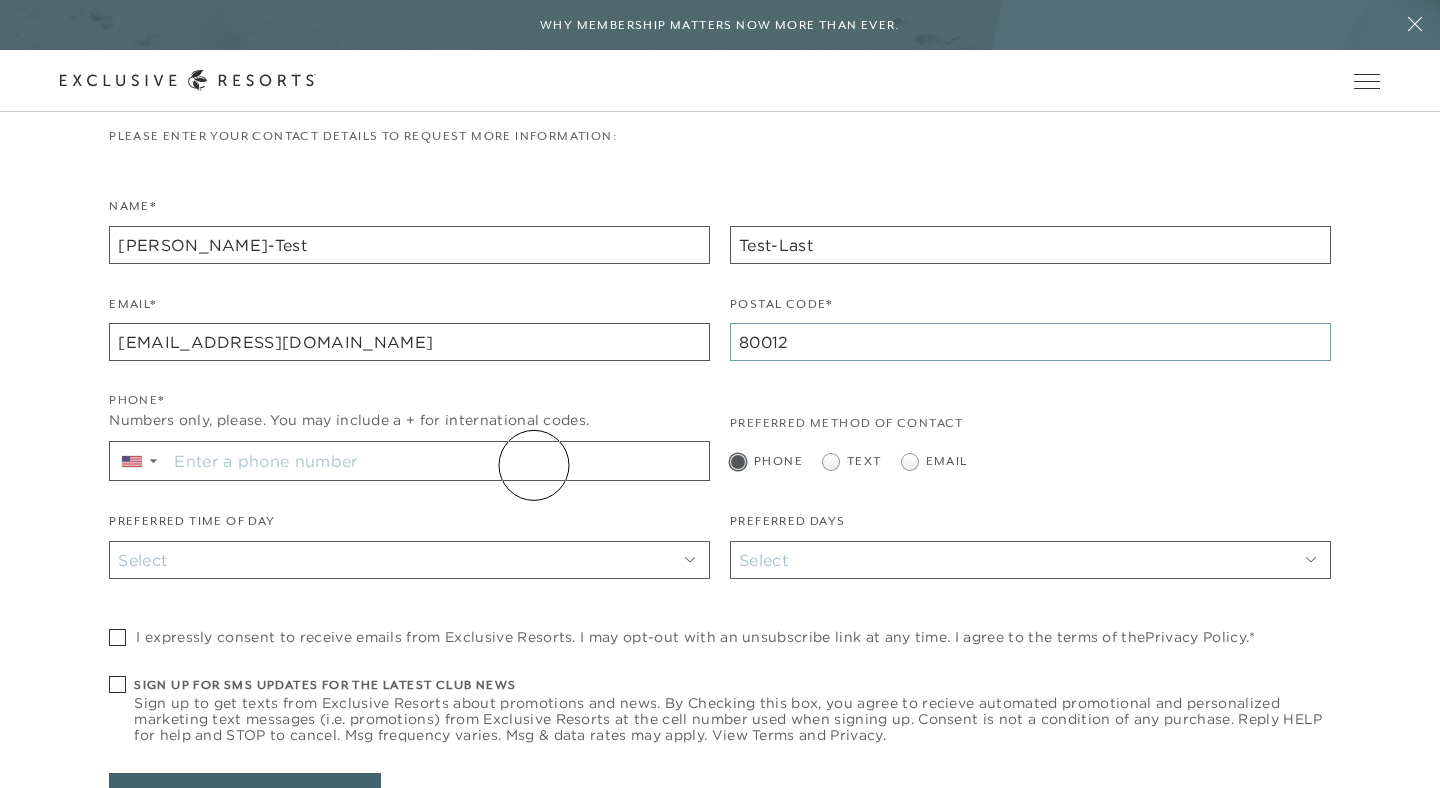 type on "80012" 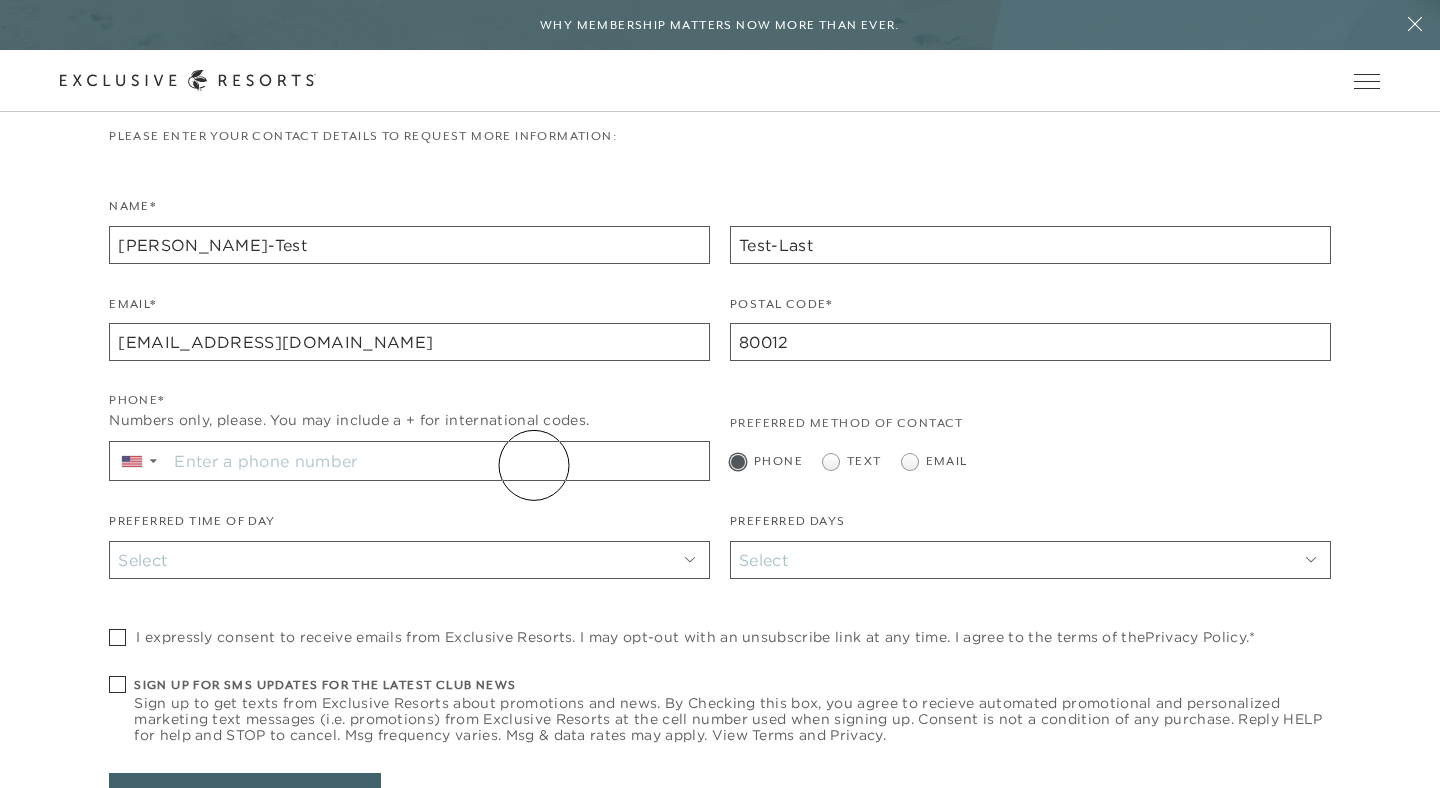 click on "Sign up for sms updates for the latest club news  Sign up to get texts from Exclusive Resorts about promotions and news. By Checking this box, you agree to recieve automated promotional and personalized marketing text messages (i.e. promotions) from Exclusive Resorts at the cell number used when signing up. Consent is not a condition of any purchase. Reply HELP for help and STOP to cancel. Msg frequency varies. Msg & data rates may apply. View Terms and Privacy." at bounding box center (438, 461) 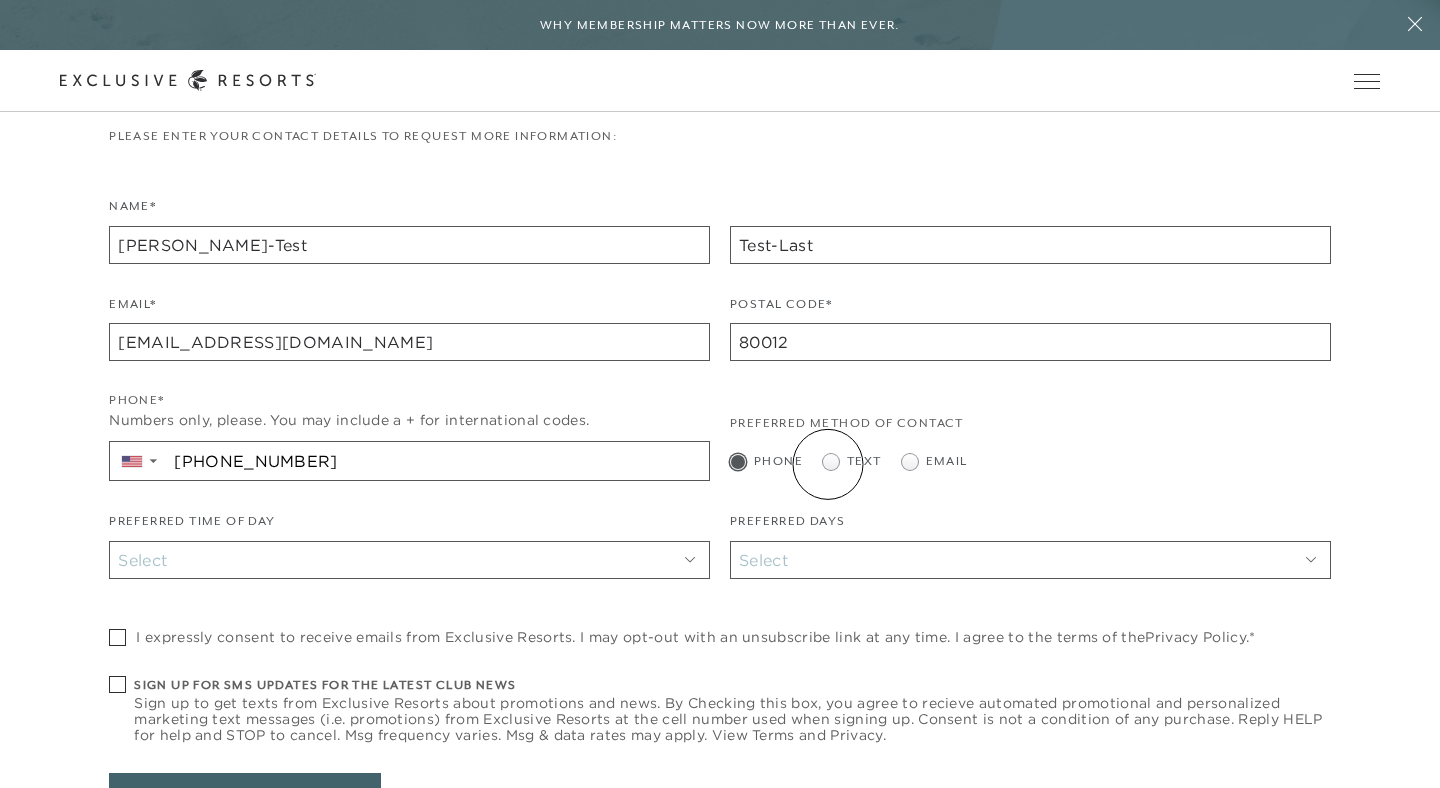 type on "[PHONE_NUMBER]" 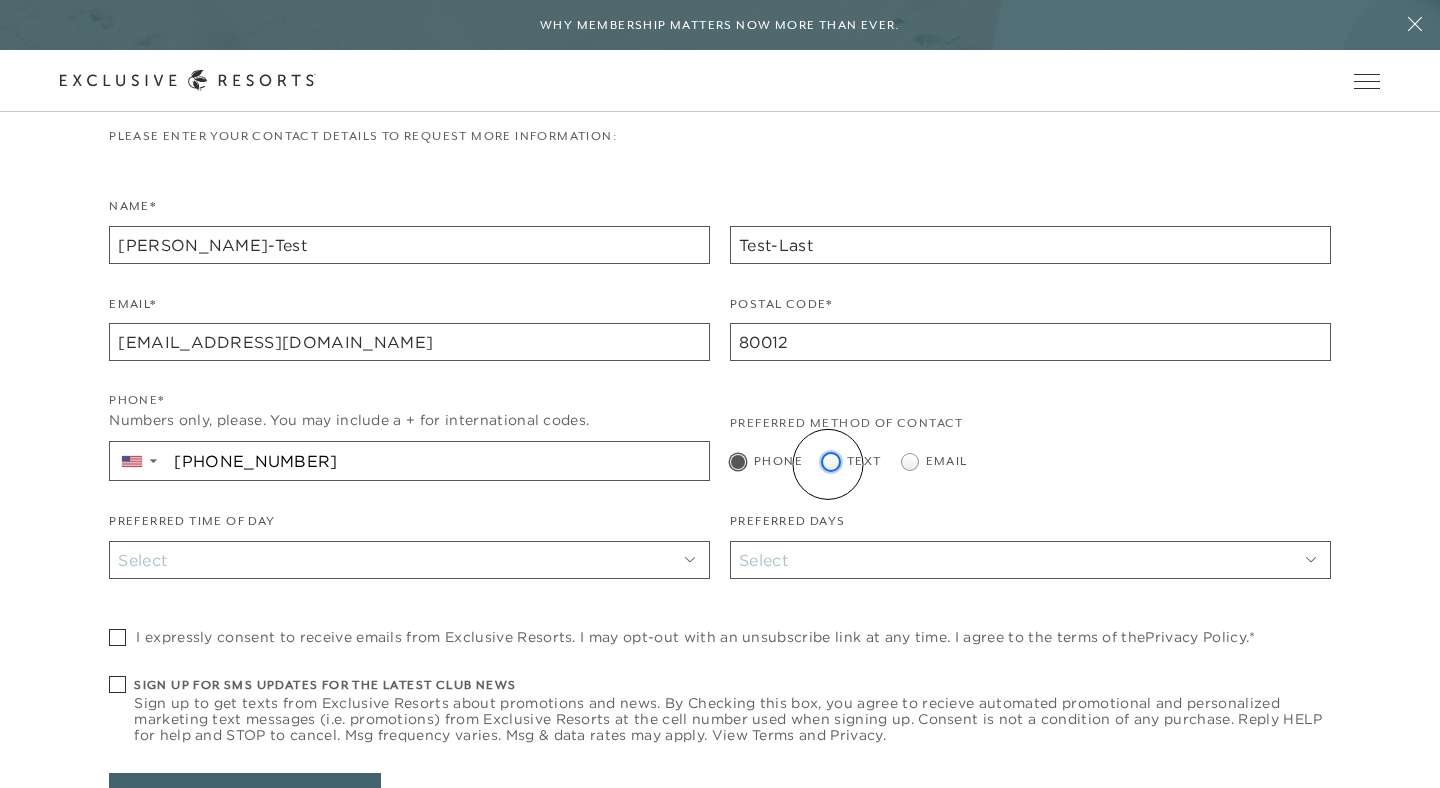 click on "Text" at bounding box center (-15149, 466) 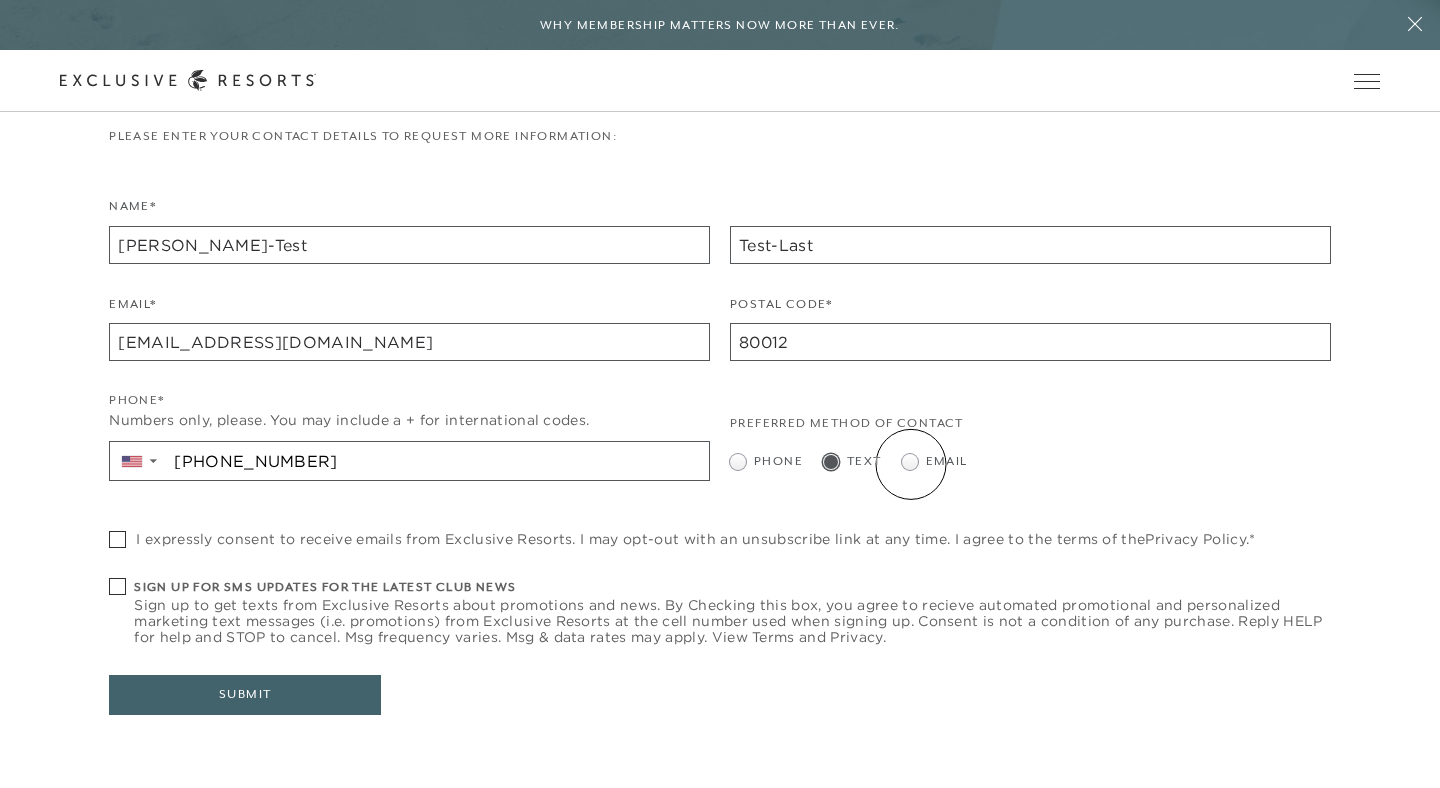 click at bounding box center [910, 462] 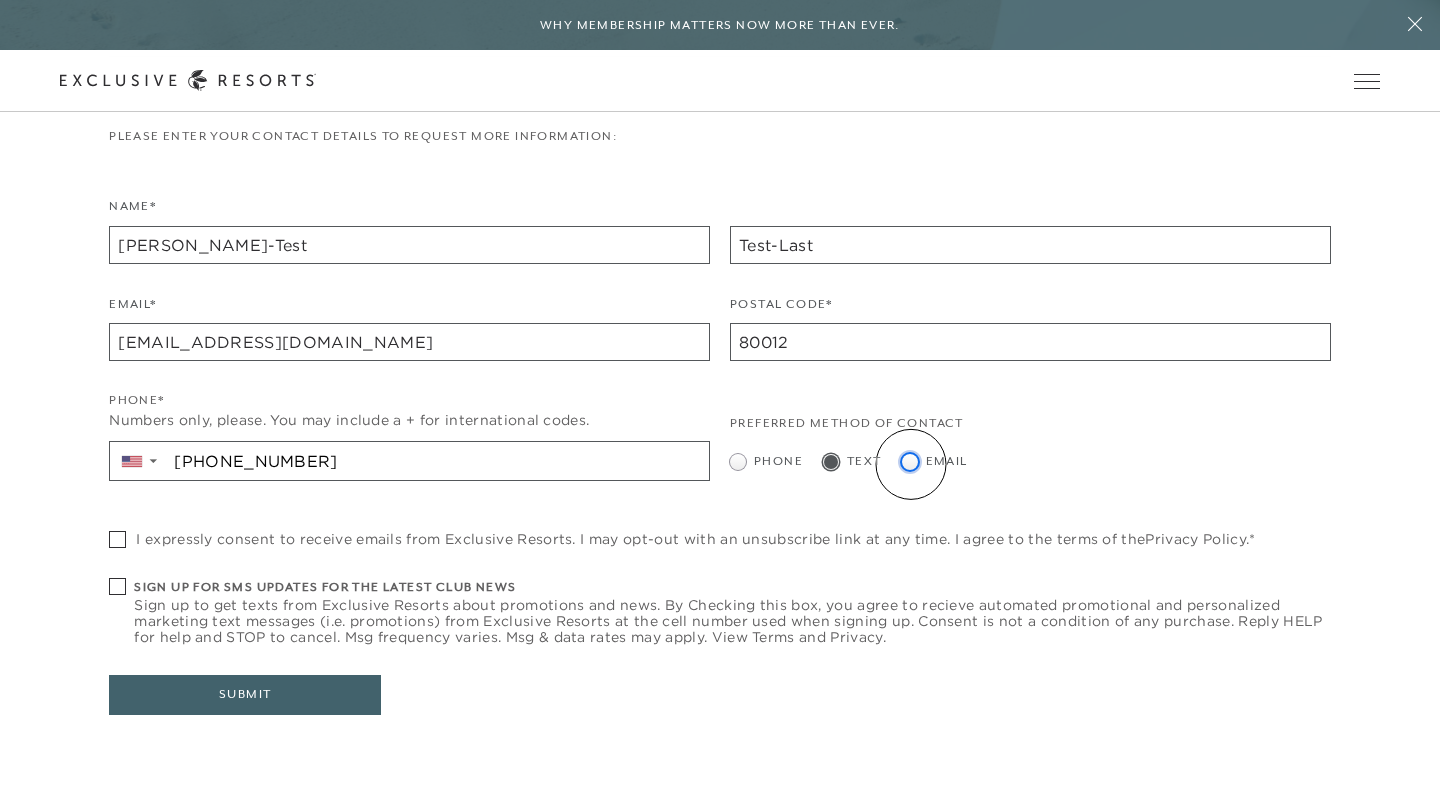 click on "Email" at bounding box center [-15070, 466] 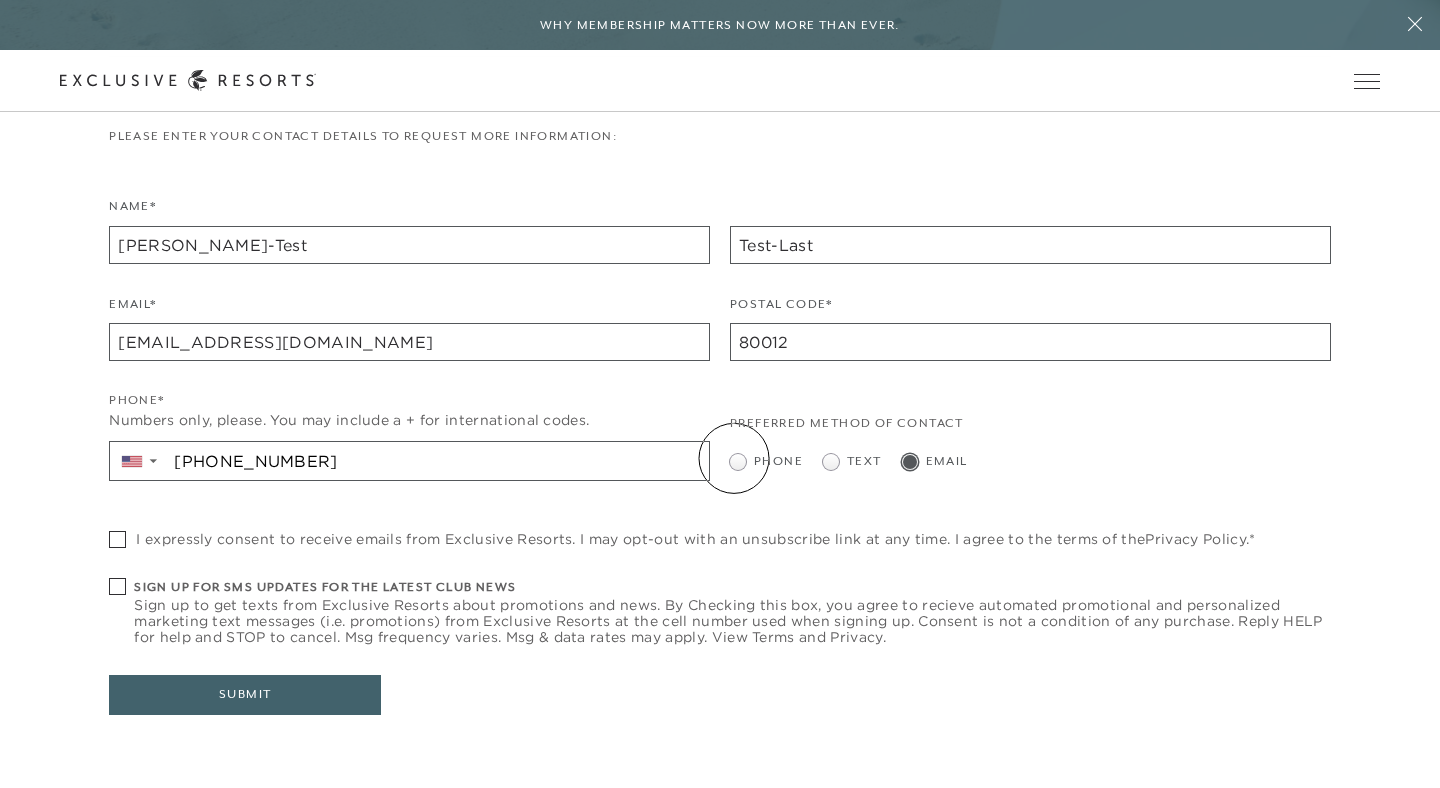 click at bounding box center (738, 462) 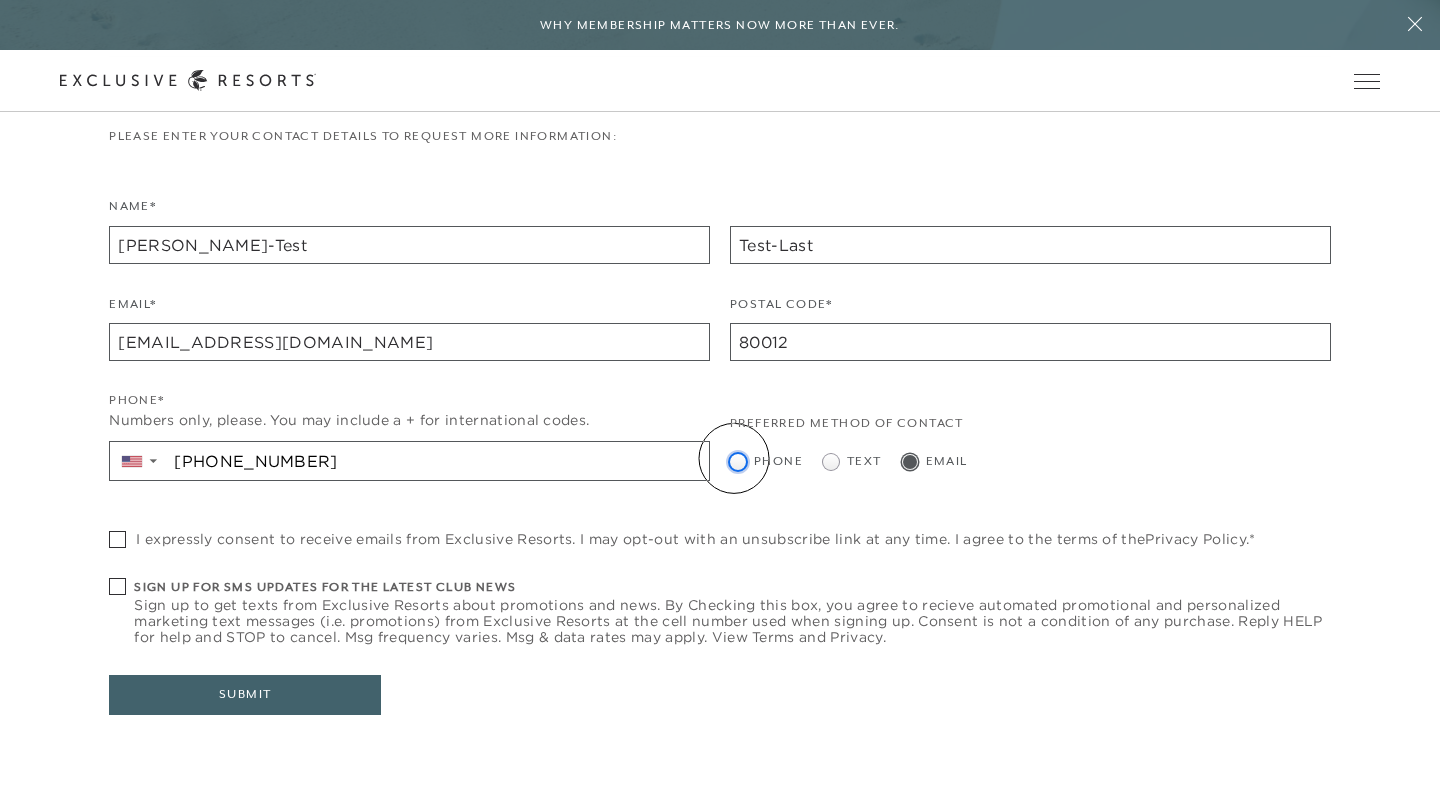 click on "Phone" at bounding box center [-15242, 466] 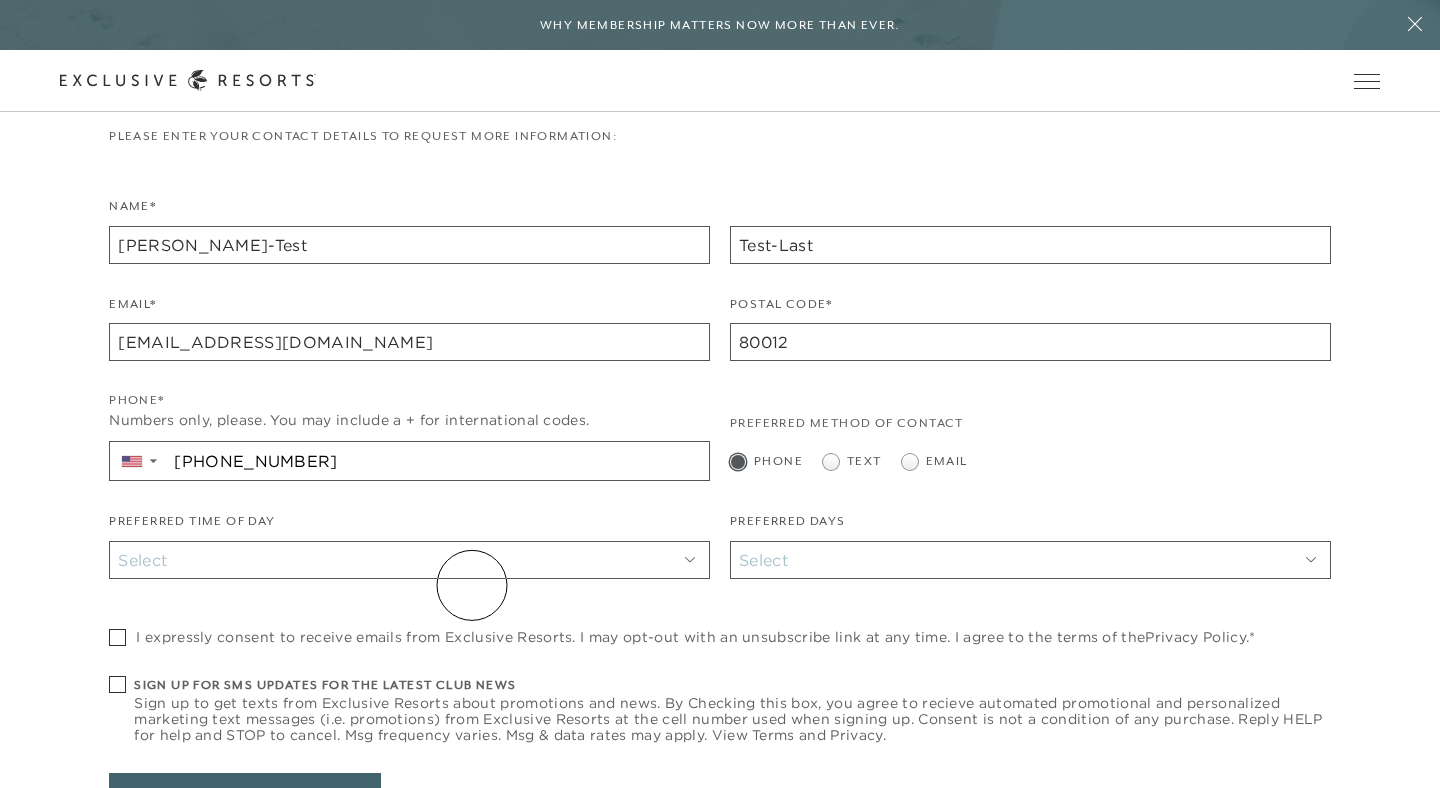 click on "Preferred Time of Day Select Morning Afternoon Evening No Preference" at bounding box center (409, 555) 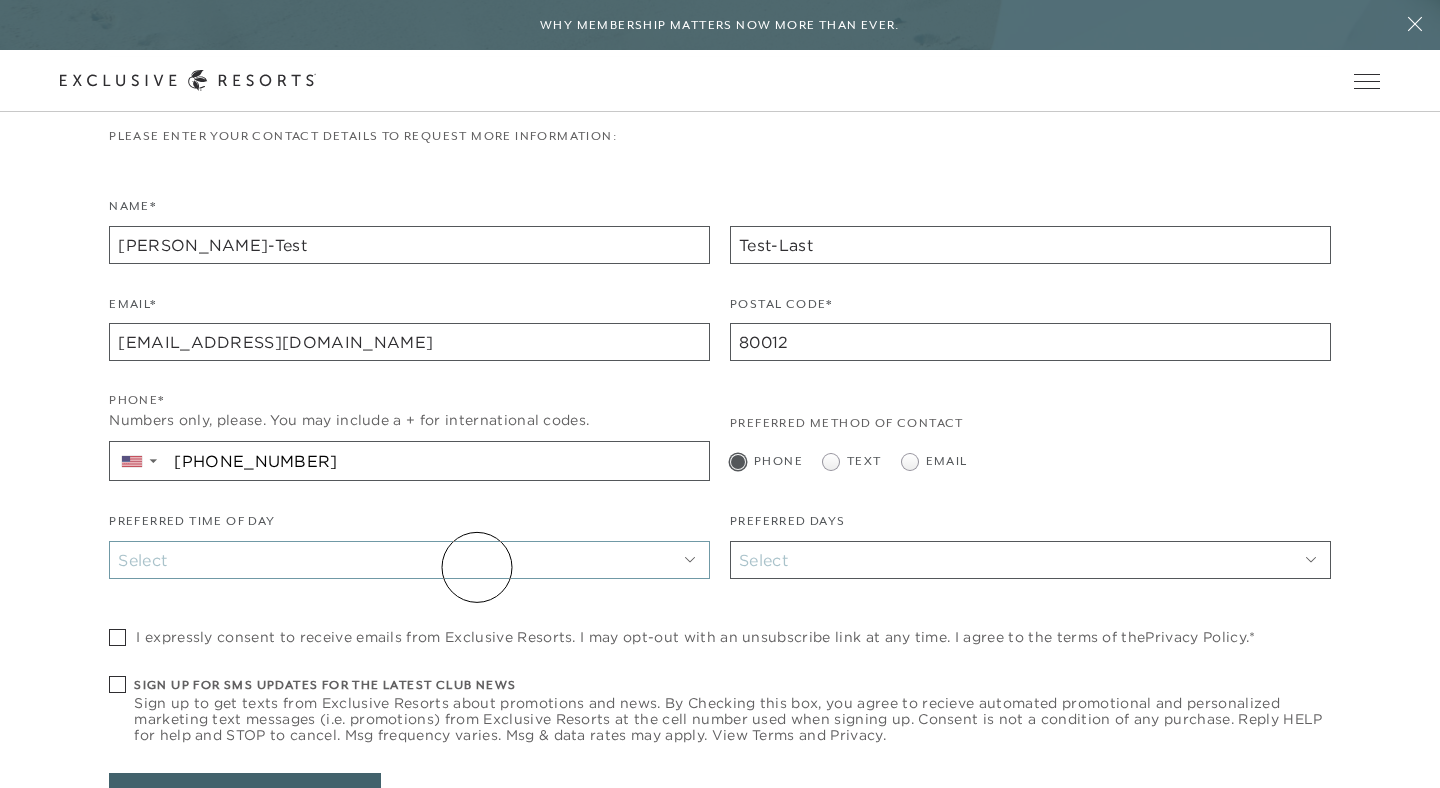 click on "Select Morning Afternoon Evening No Preference" at bounding box center (409, 560) 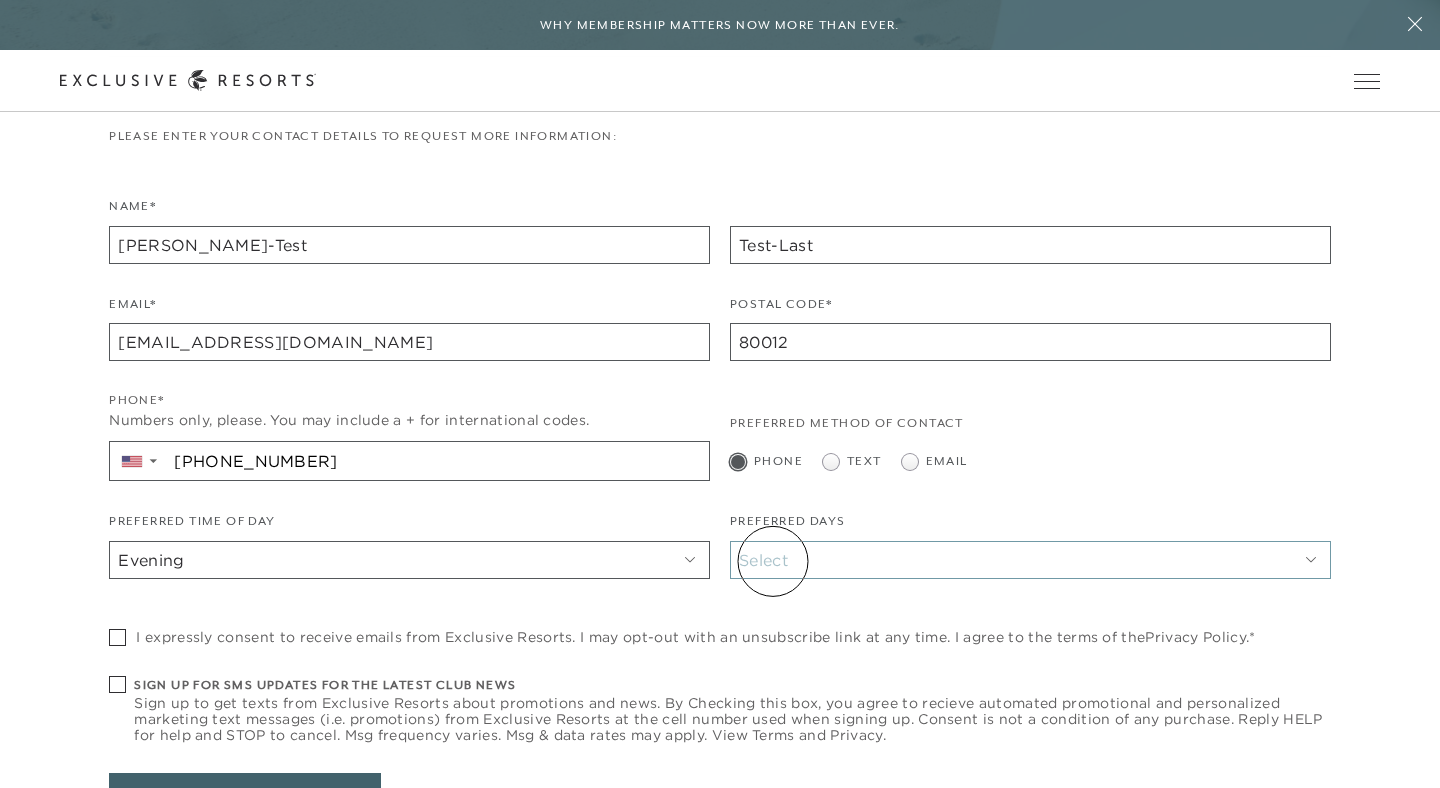 click on "Select Weekdays Weekends Any Day No Preference" at bounding box center (1030, 560) 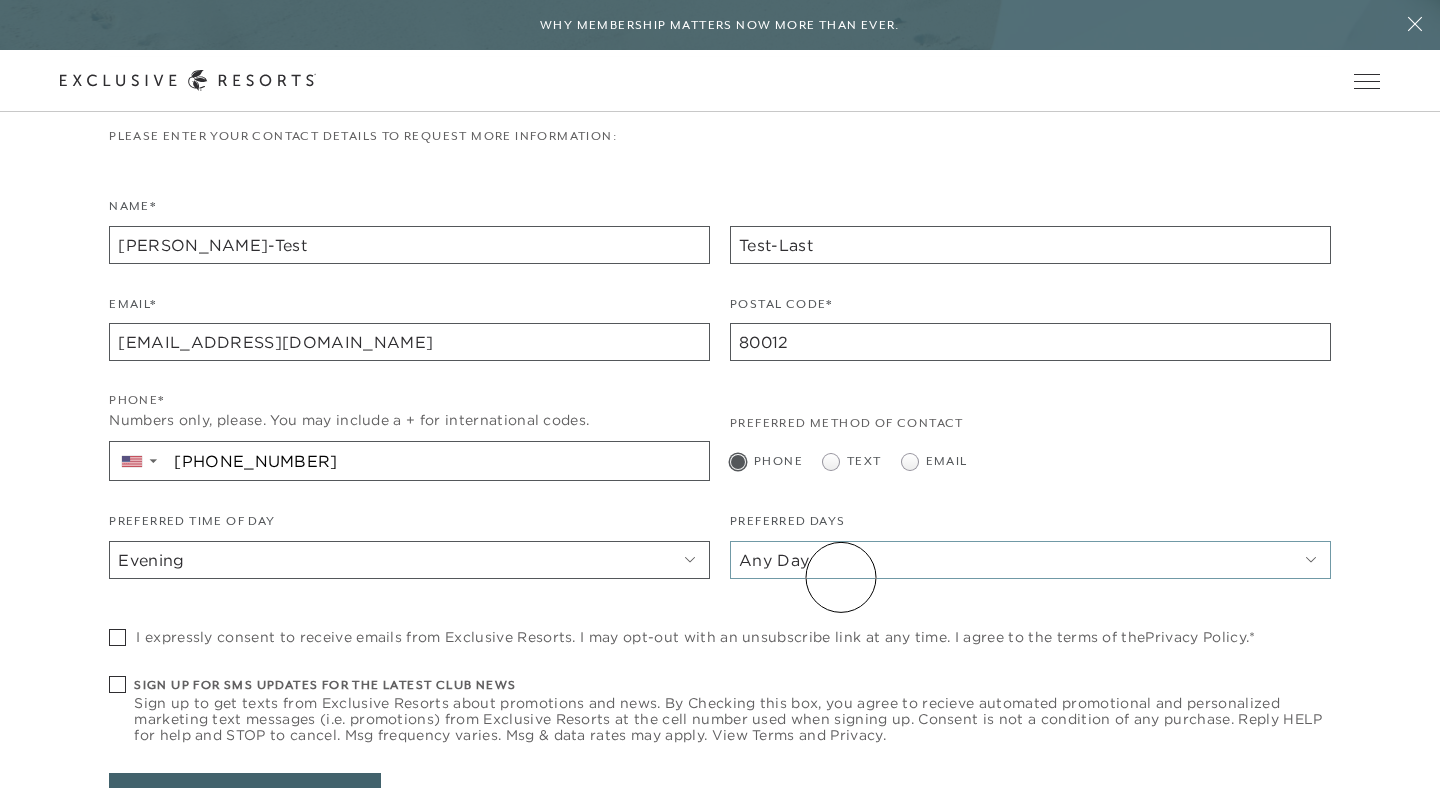 click on "Select Weekdays Weekends Any Day No Preference" at bounding box center (1030, 560) 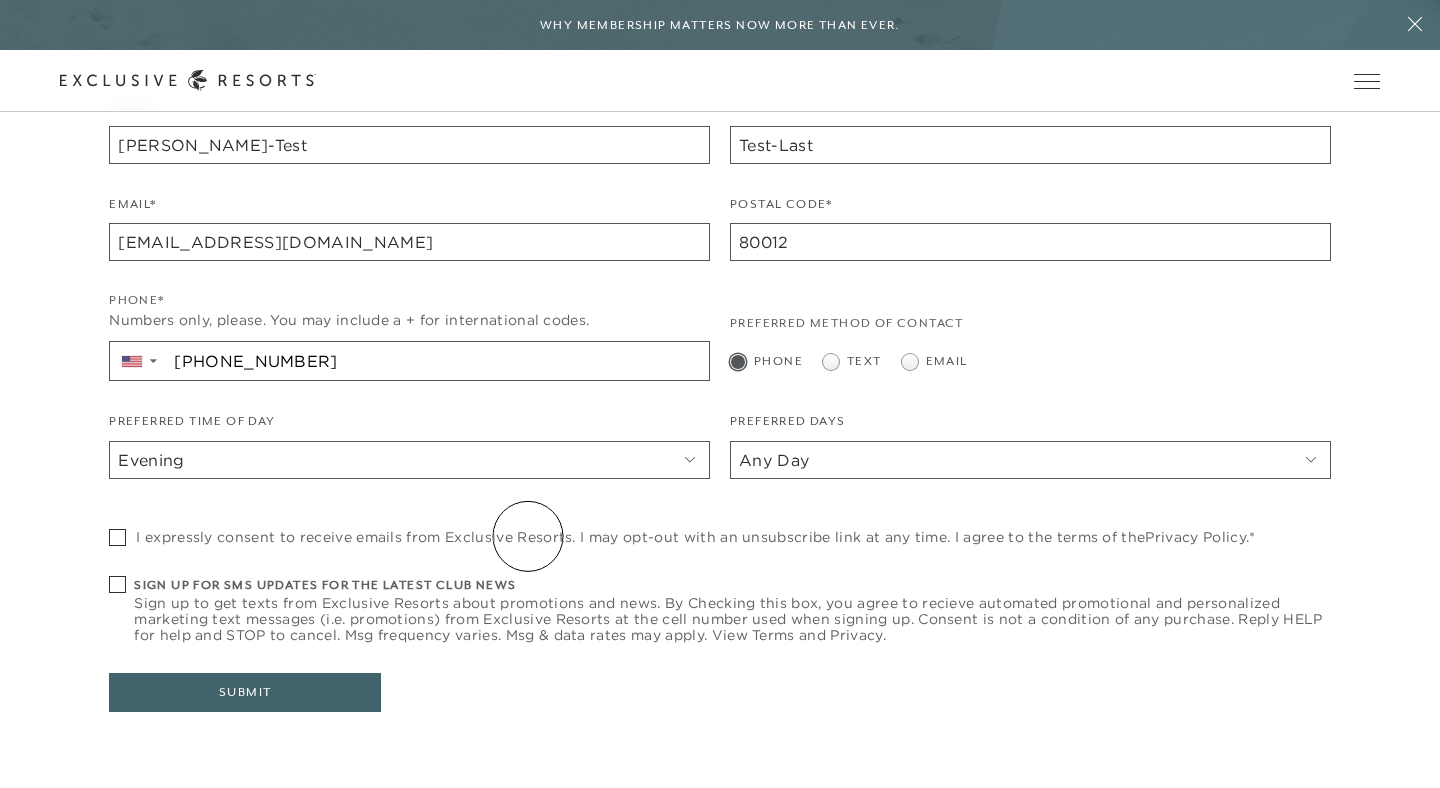 click on "I expressly consent to receive emails from Exclusive Resorts. I may opt-out with an unsubscribe link at any time. I agree to the terms of the  Privacy Policy .*" at bounding box center [695, 537] 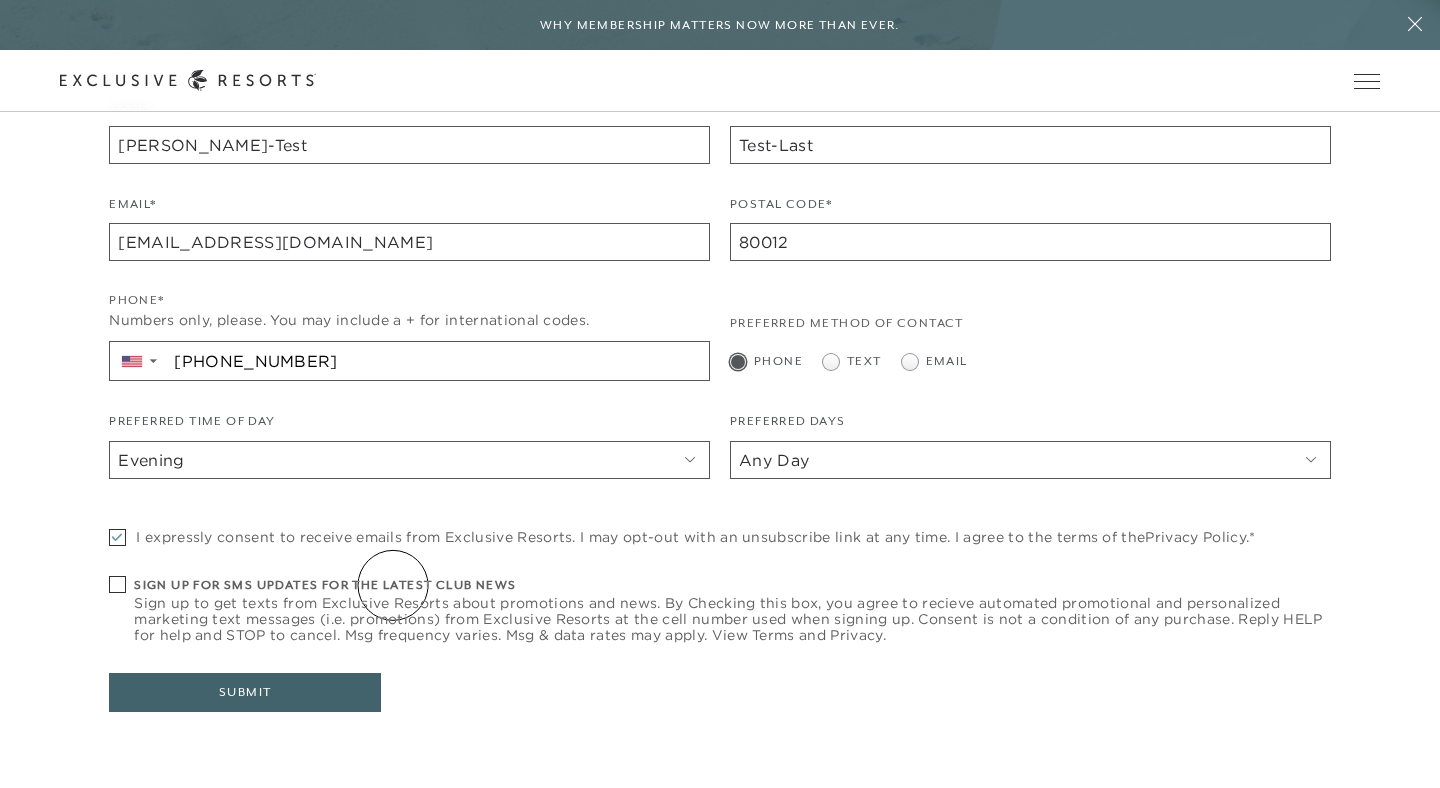 click on "Sign up for sms updates for the latest club news" at bounding box center [732, 585] 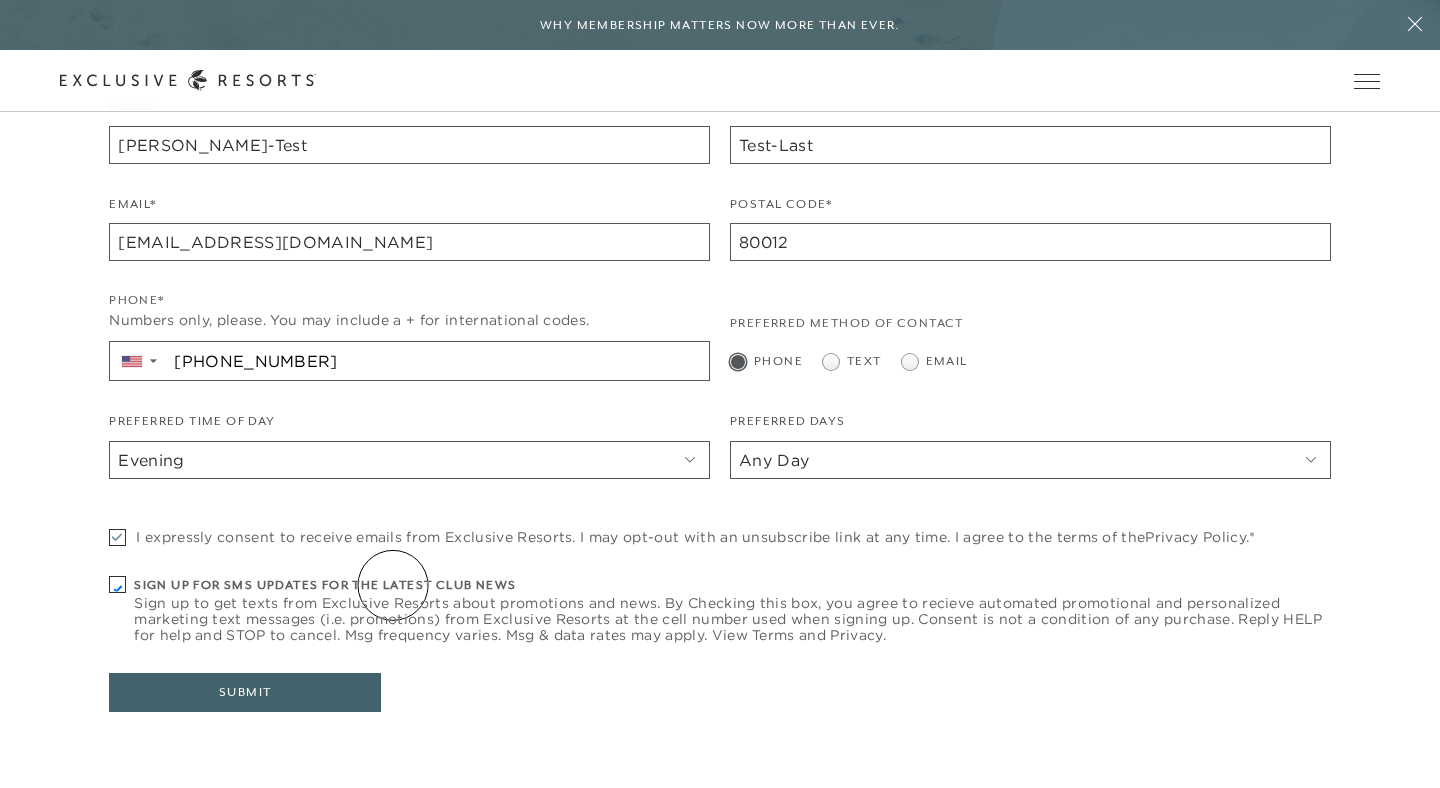 checkbox on "true" 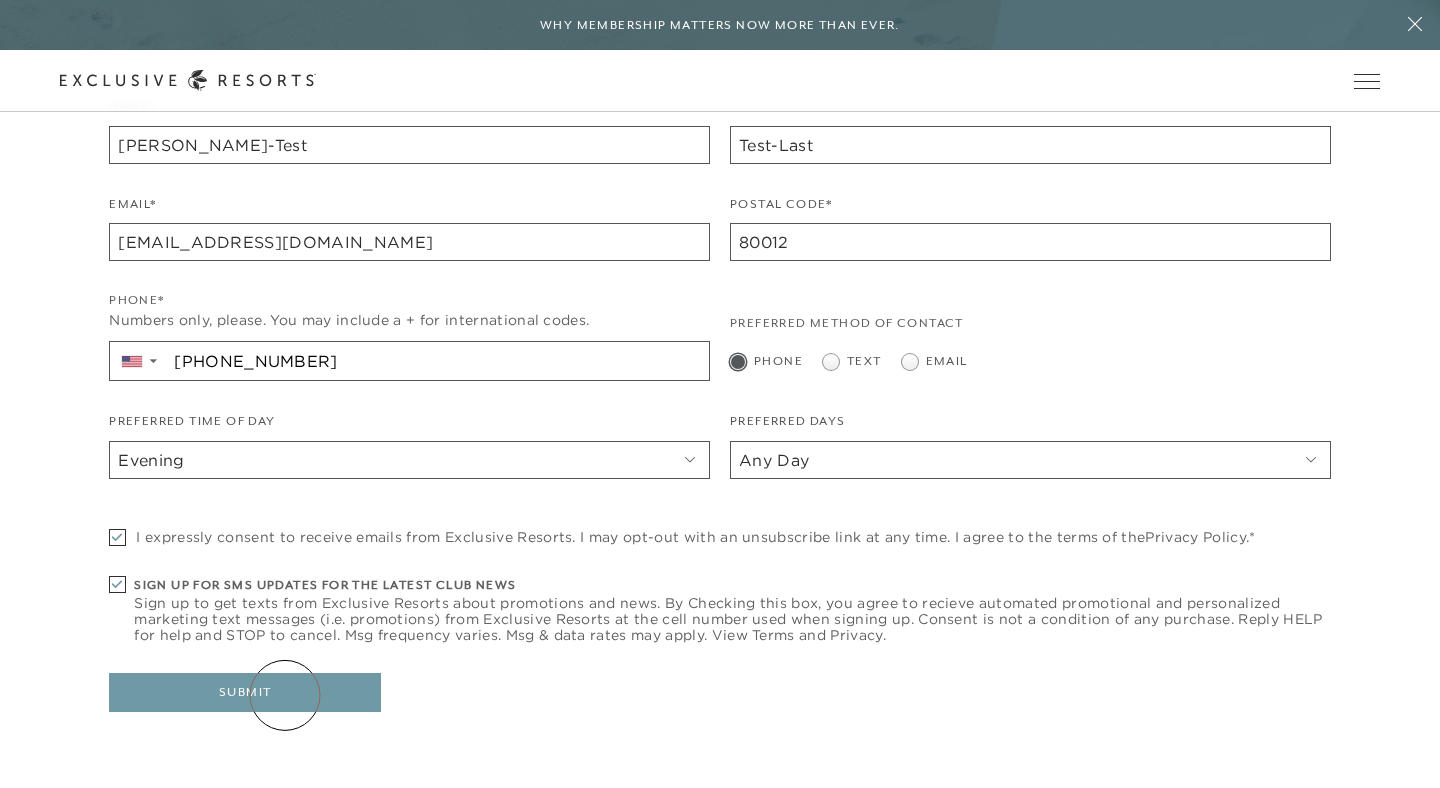 click on "Submit" at bounding box center (245, 693) 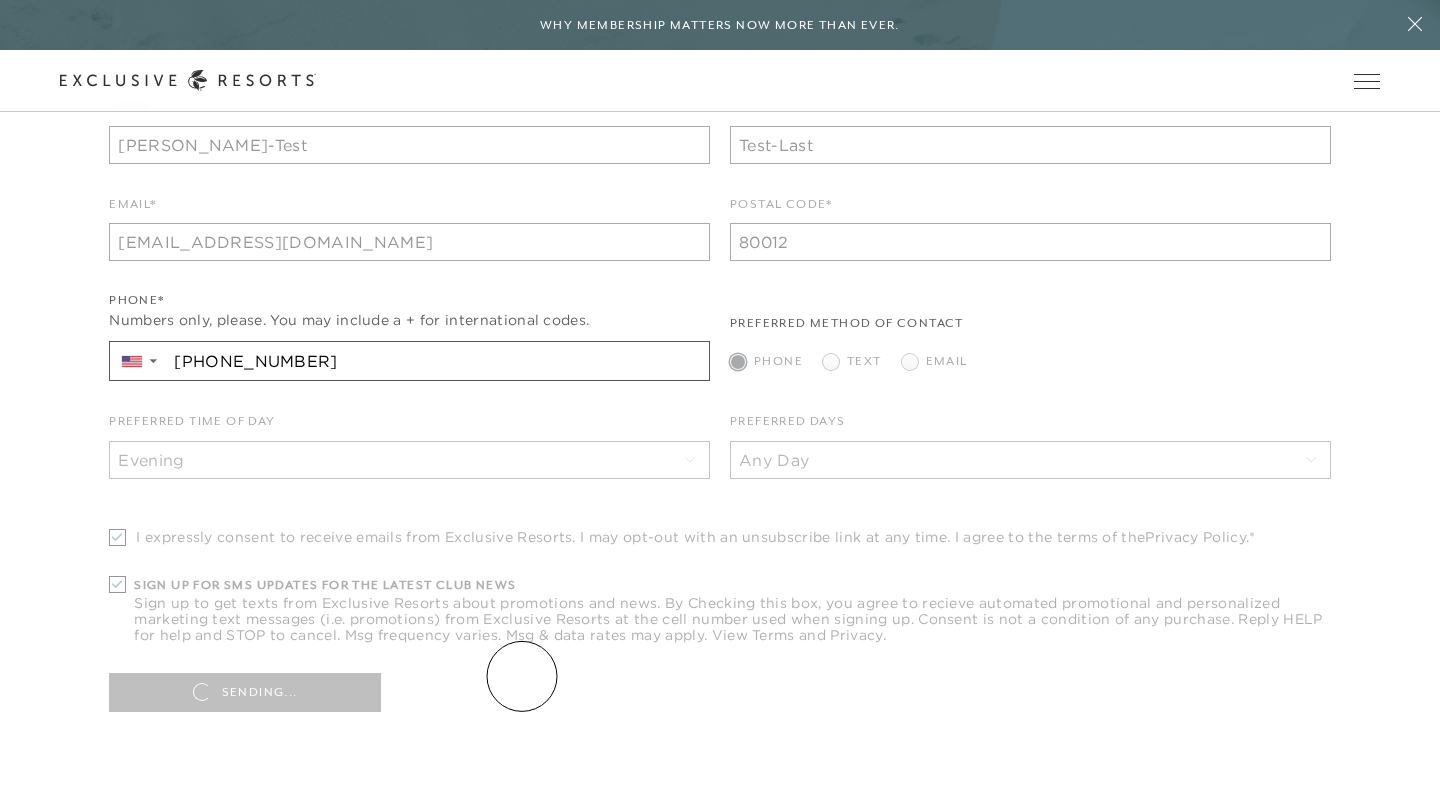 scroll, scrollTop: 0, scrollLeft: 0, axis: both 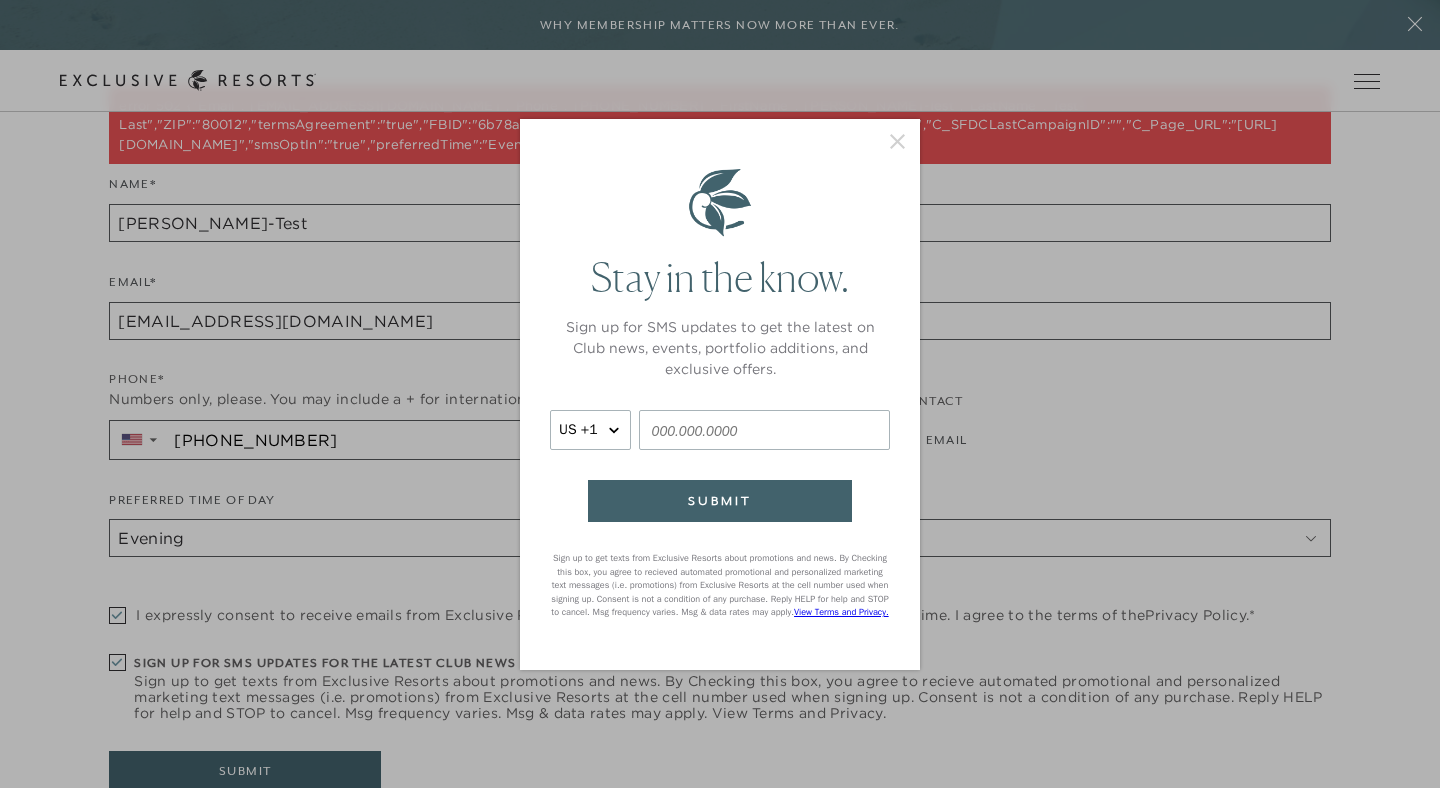 click at bounding box center [897, 141] 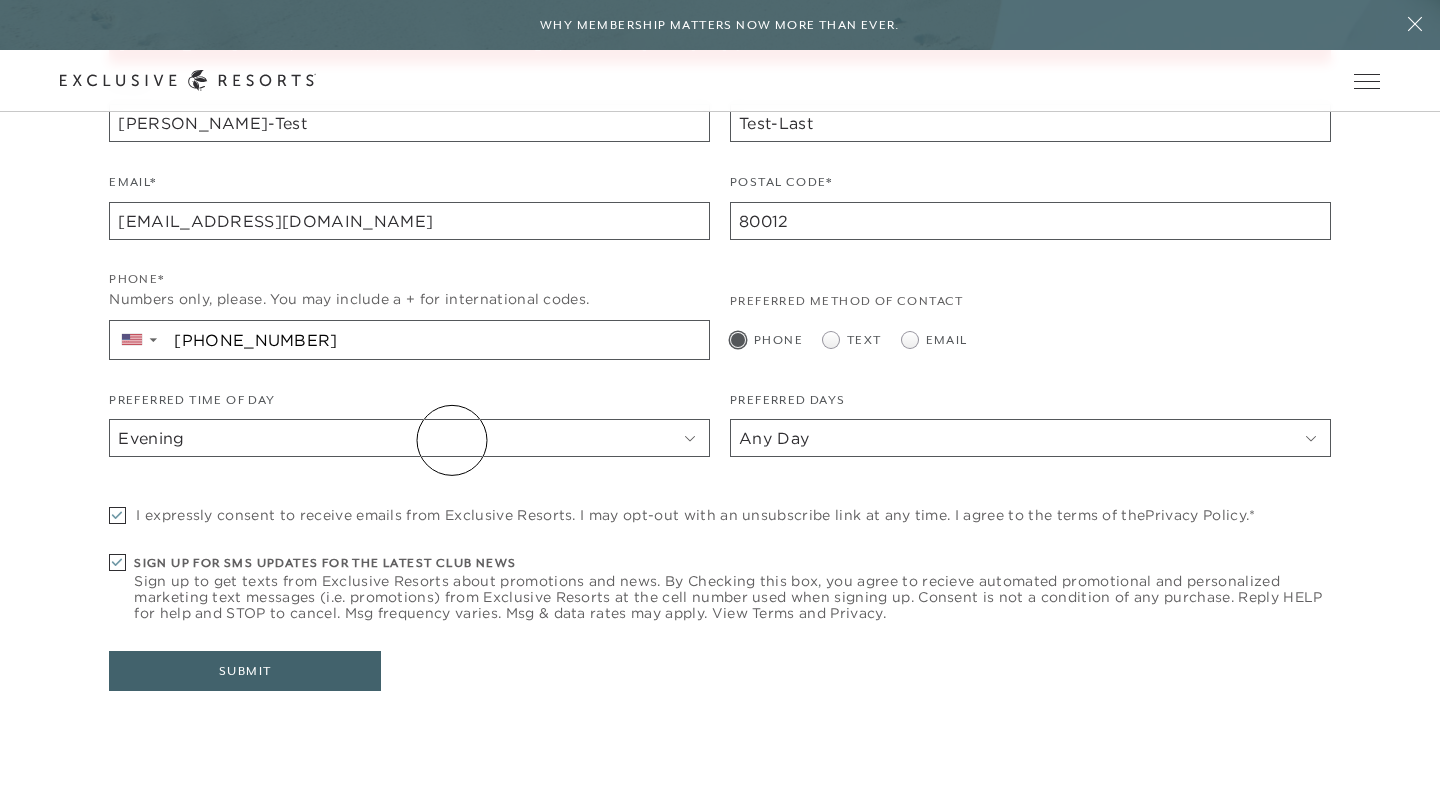 scroll, scrollTop: 800, scrollLeft: 0, axis: vertical 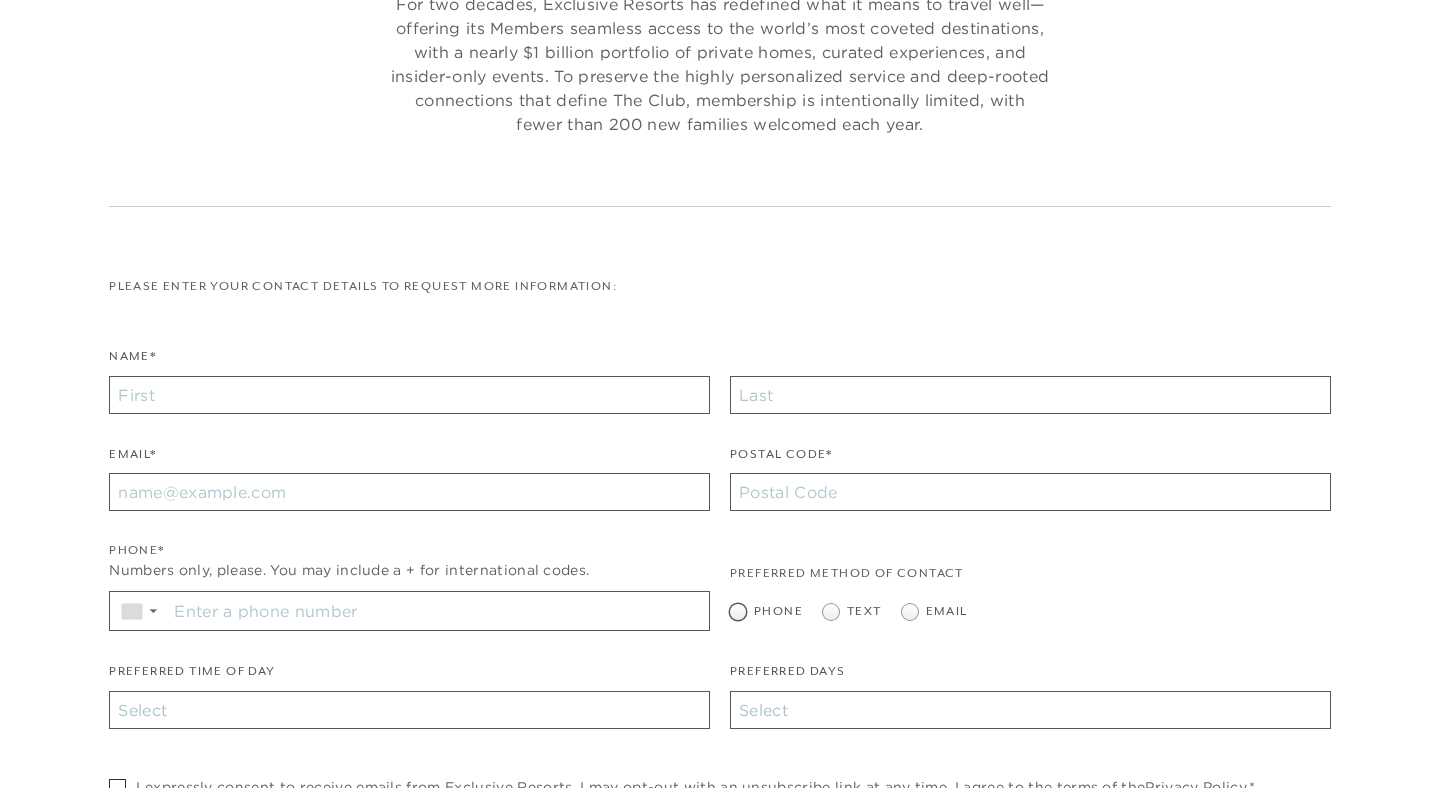 radio on "true" 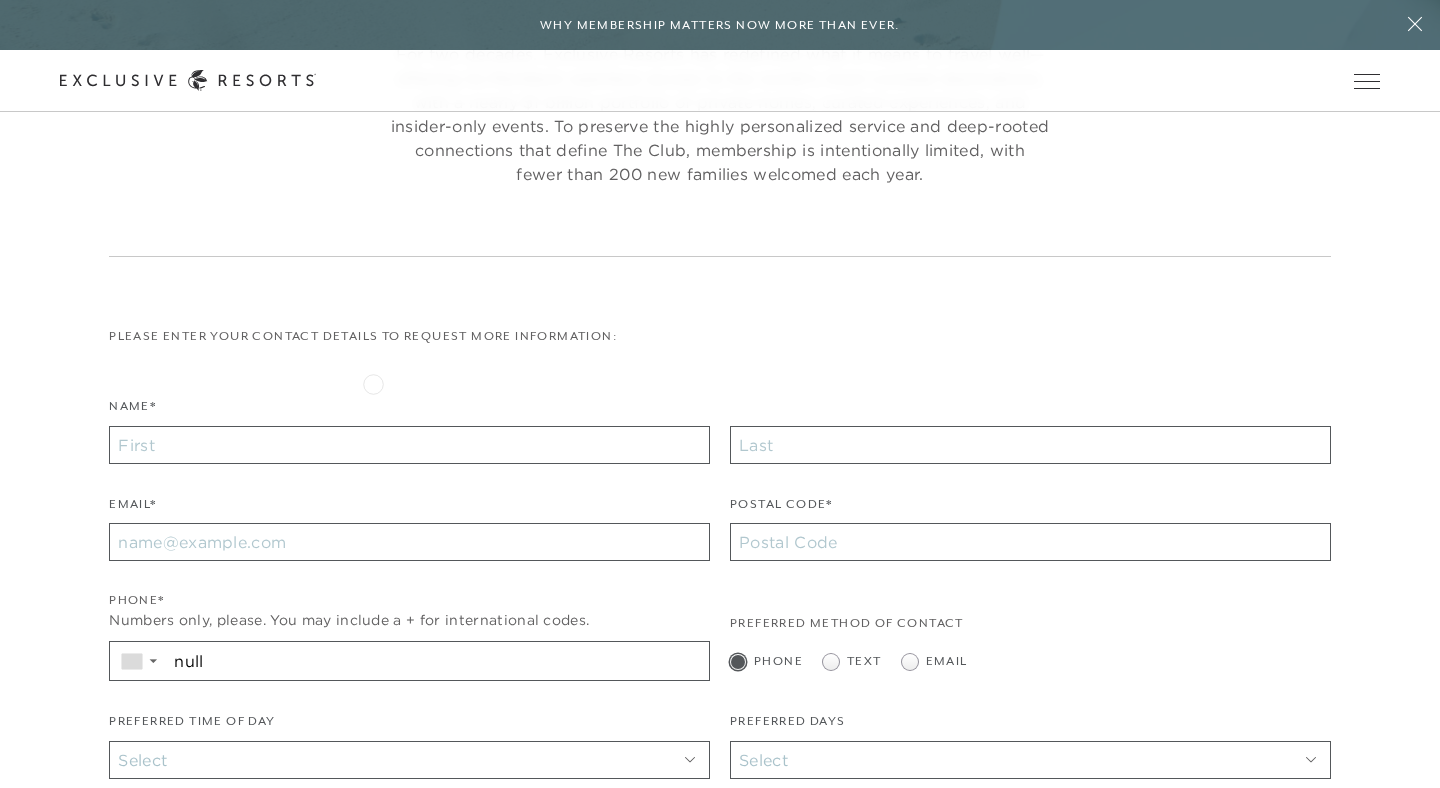 scroll, scrollTop: 500, scrollLeft: 0, axis: vertical 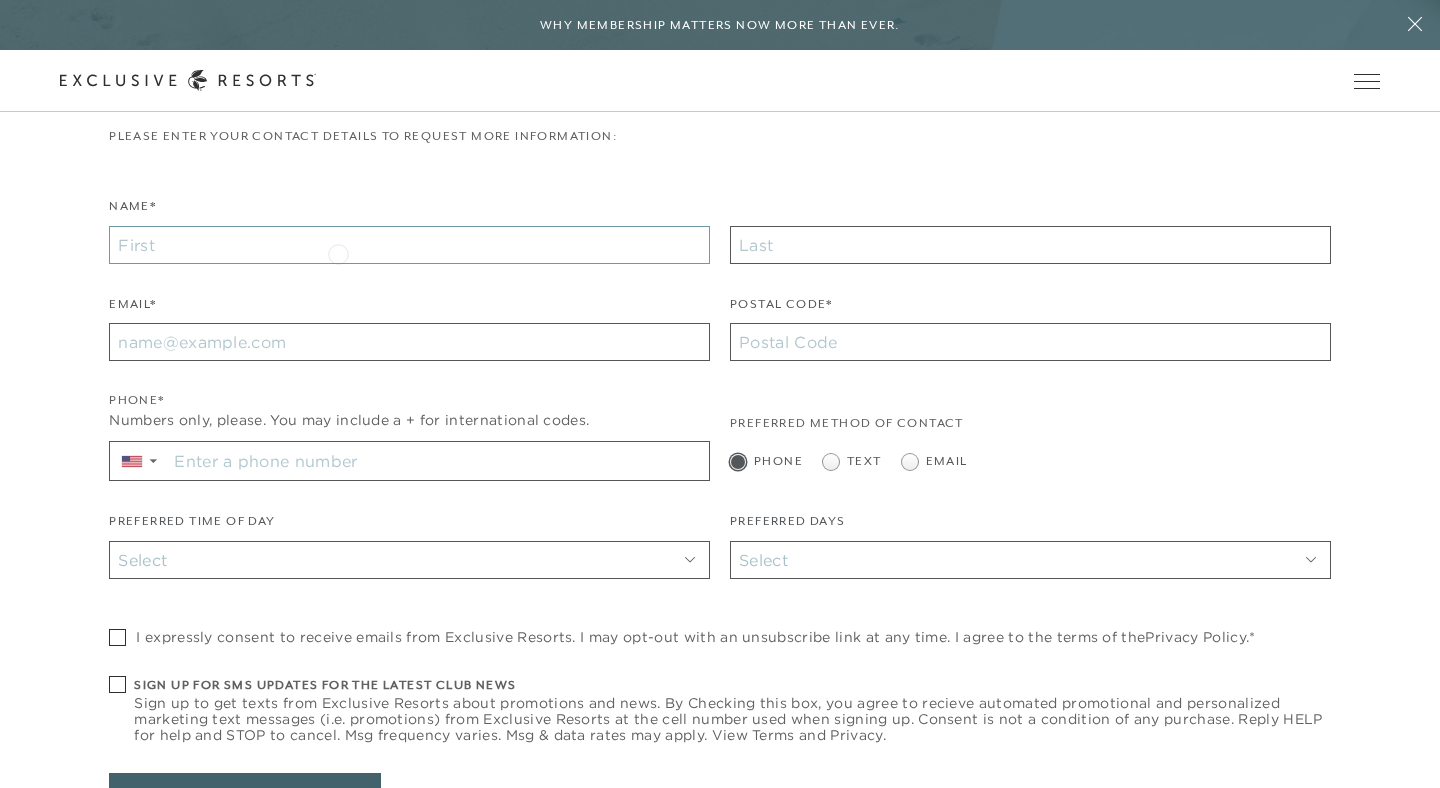 click on "Name*" at bounding box center (409, 245) 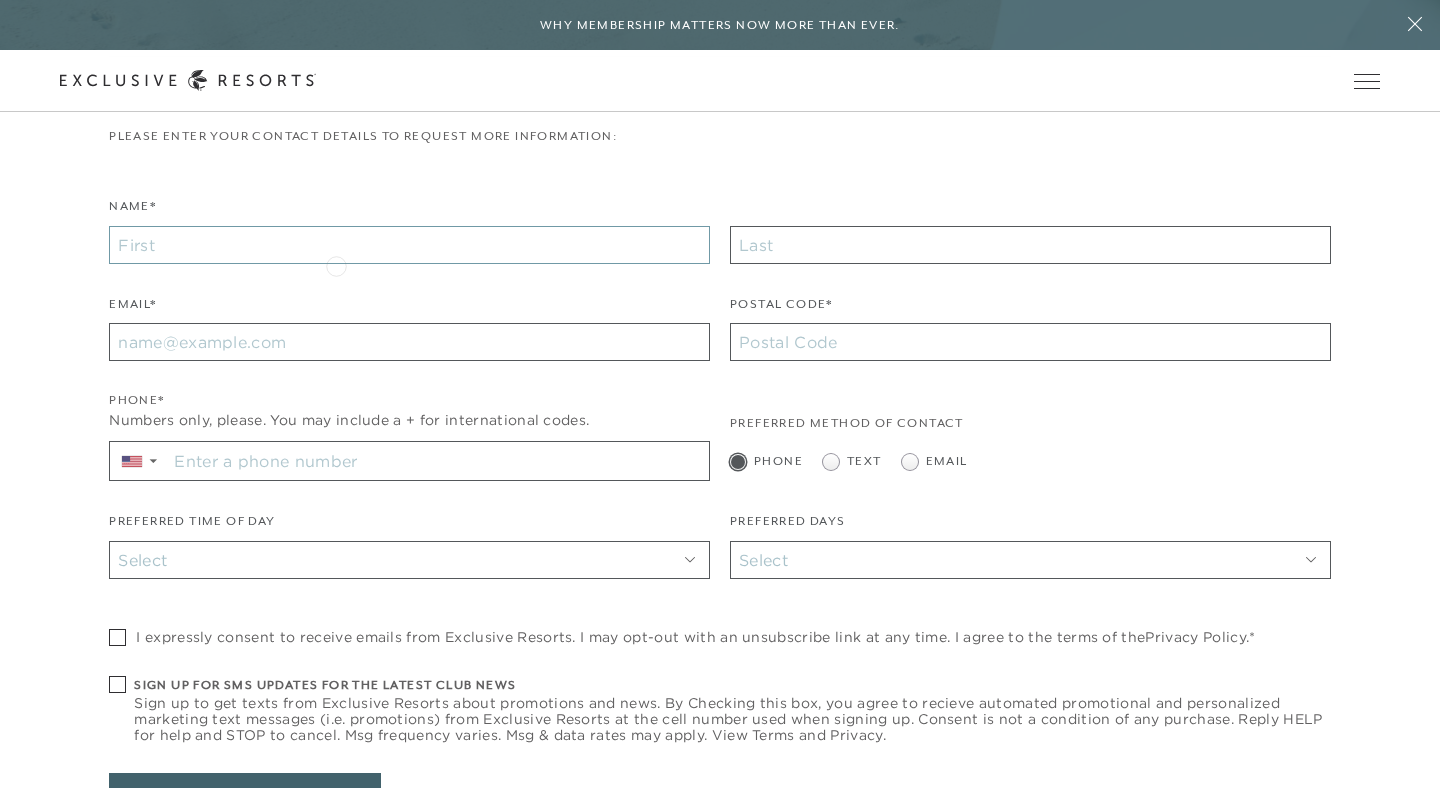 type on "[PERSON_NAME]-Test" 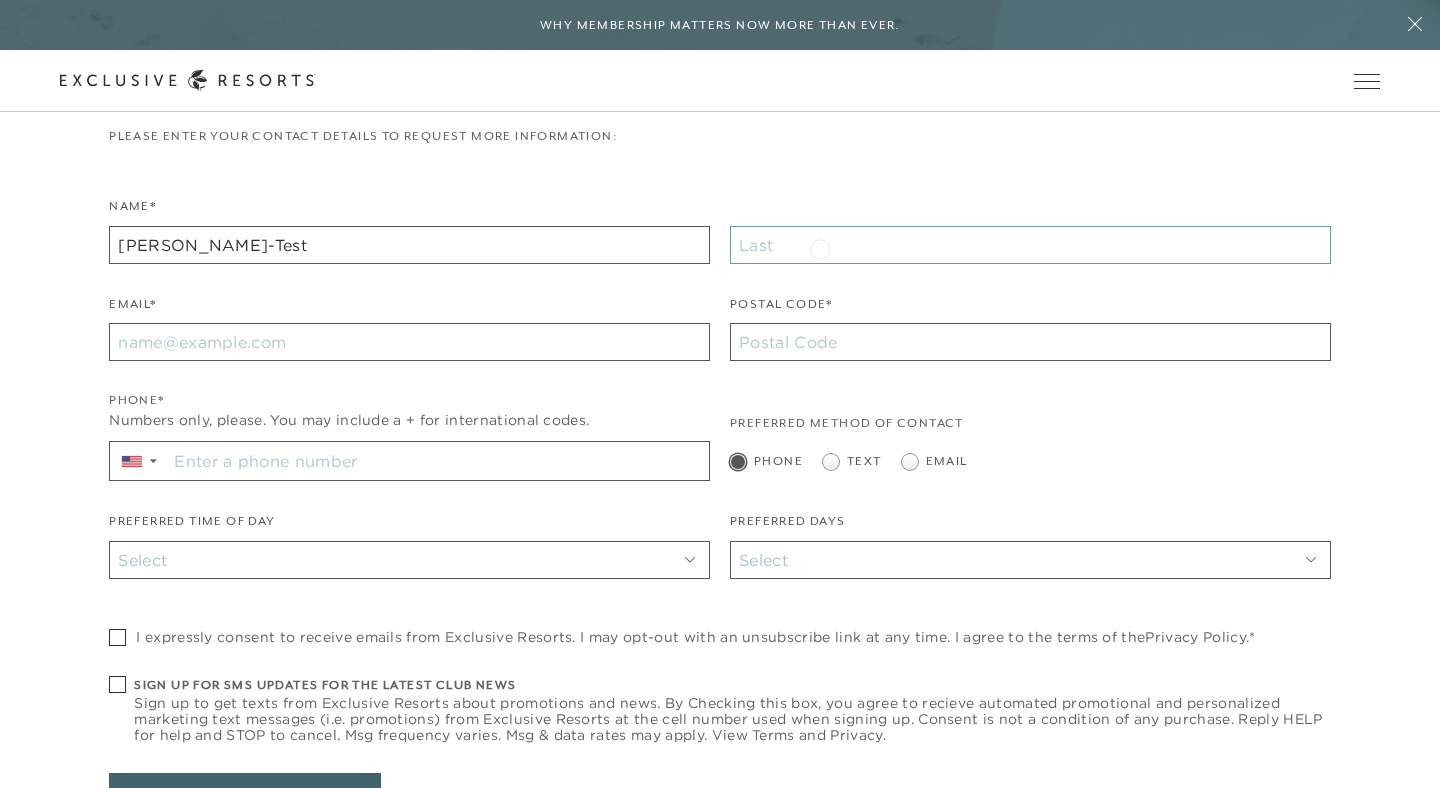 click at bounding box center (1030, 245) 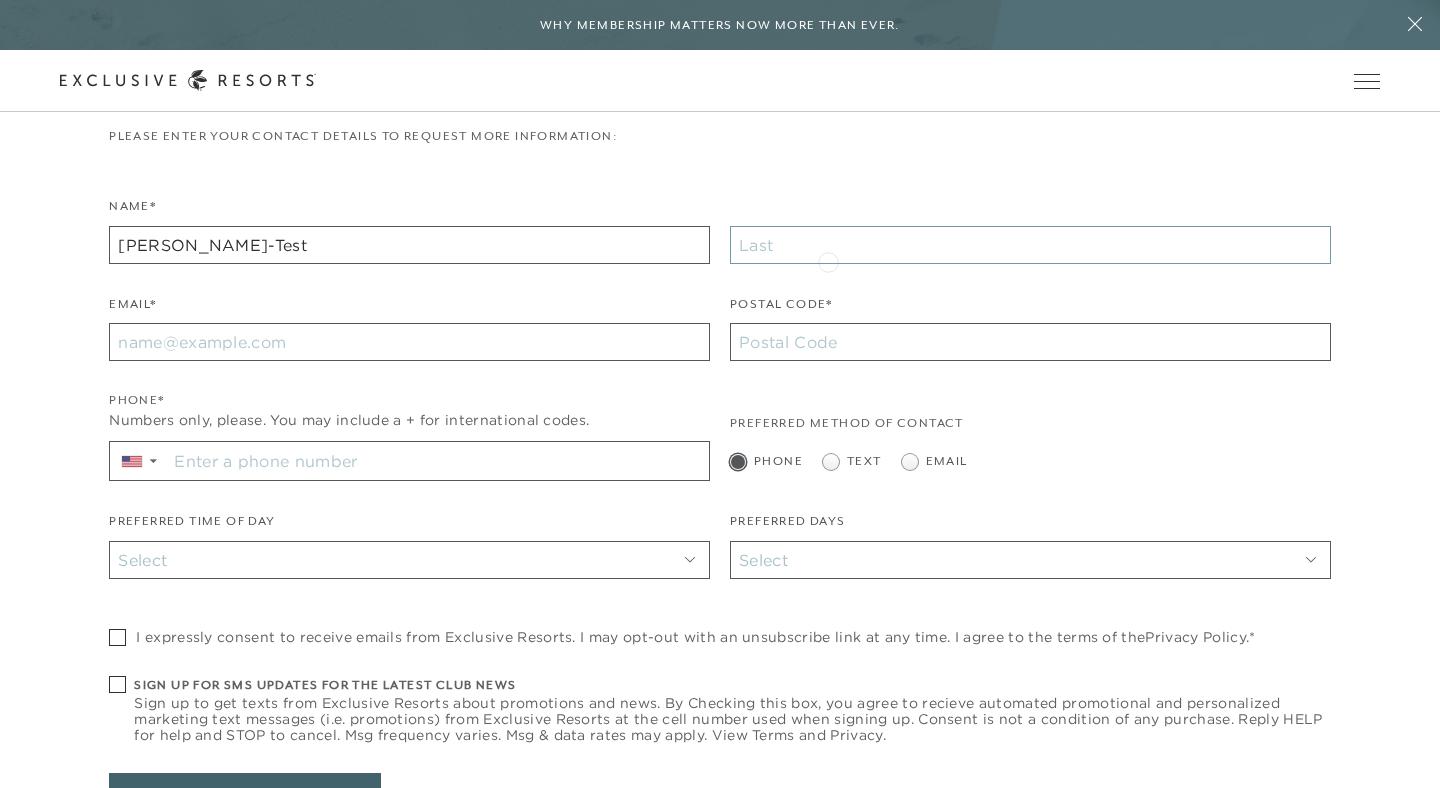 type on "Test-Last" 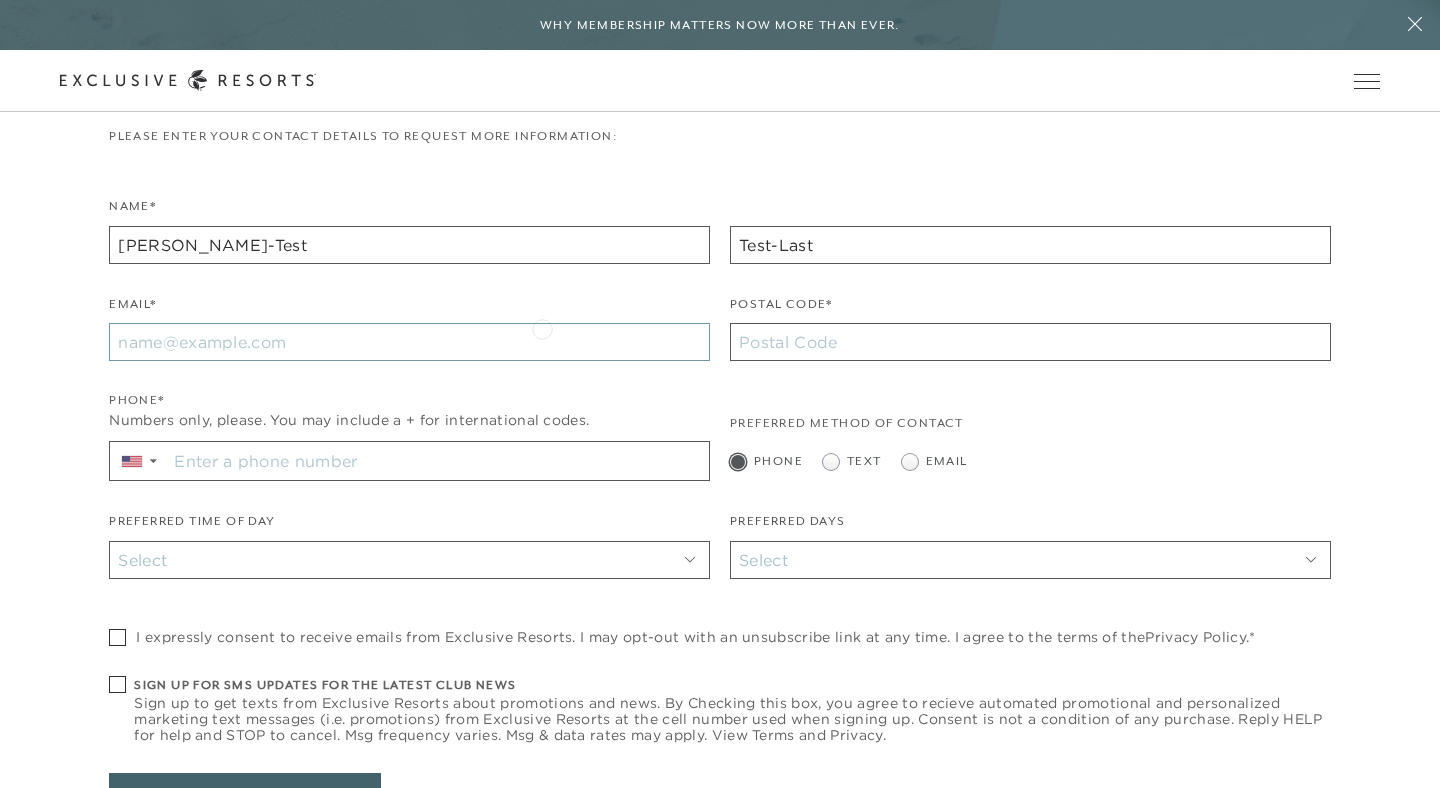click on "Email*" at bounding box center (409, 342) 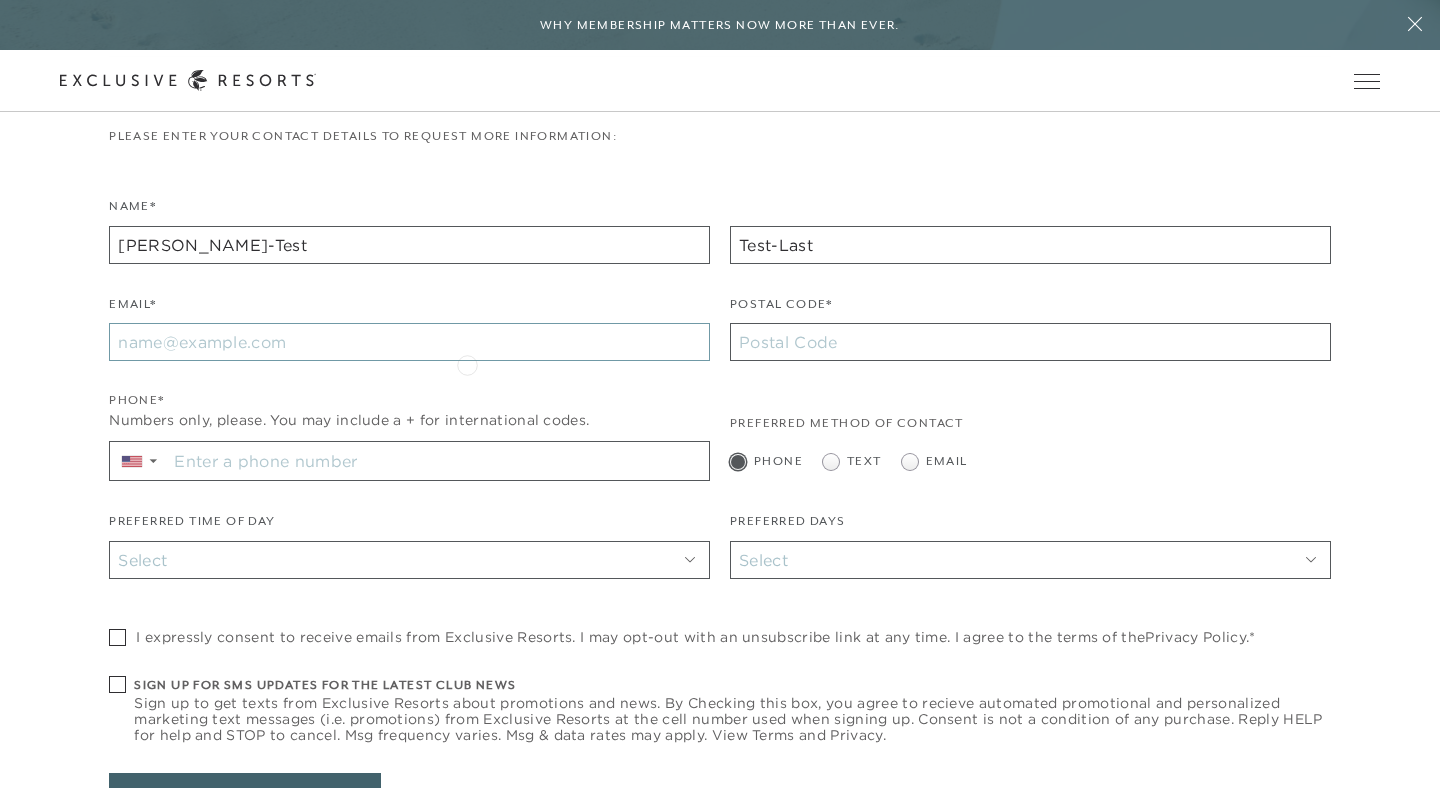 type on "[EMAIL_ADDRESS][DOMAIN_NAME]" 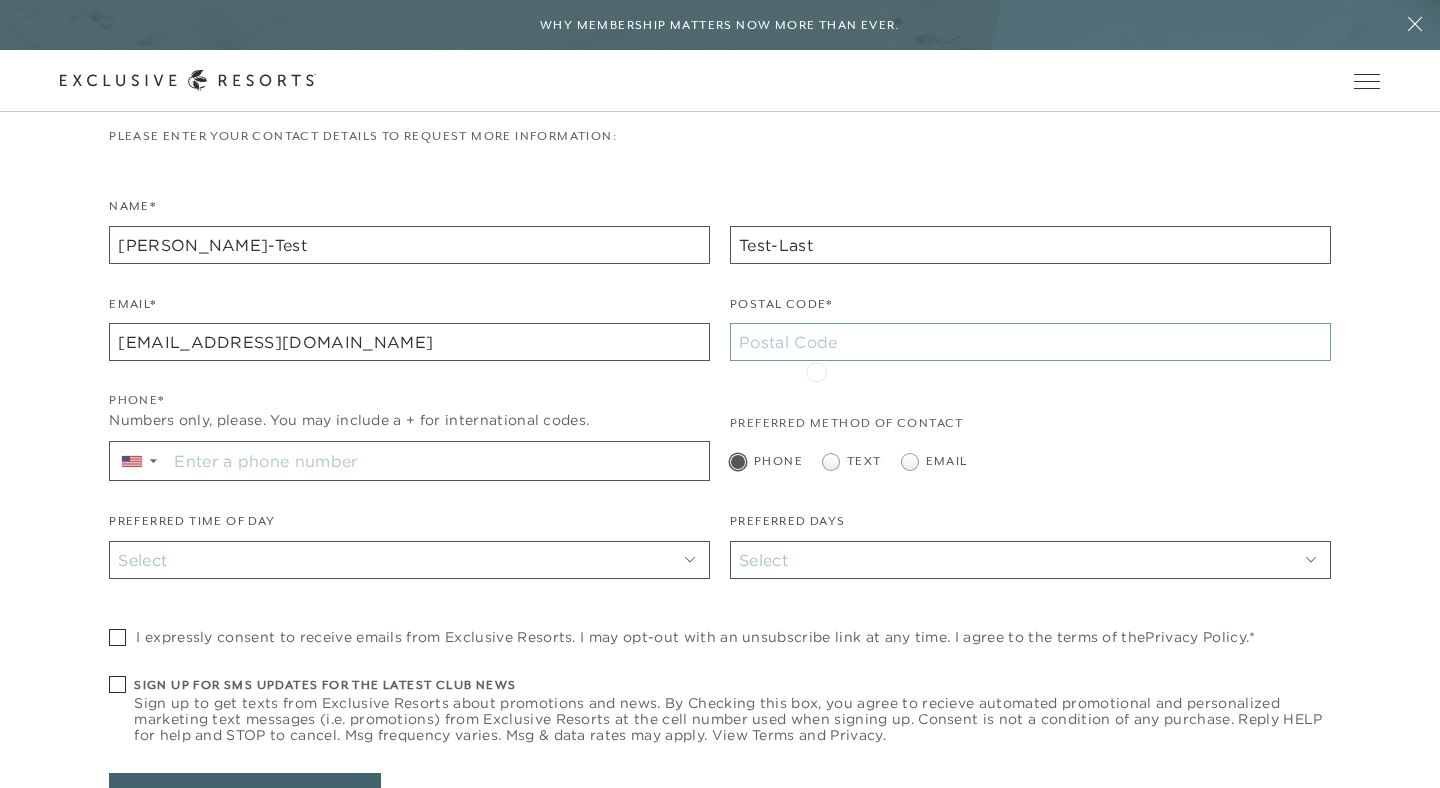 click on "Postal Code*" at bounding box center [1030, 342] 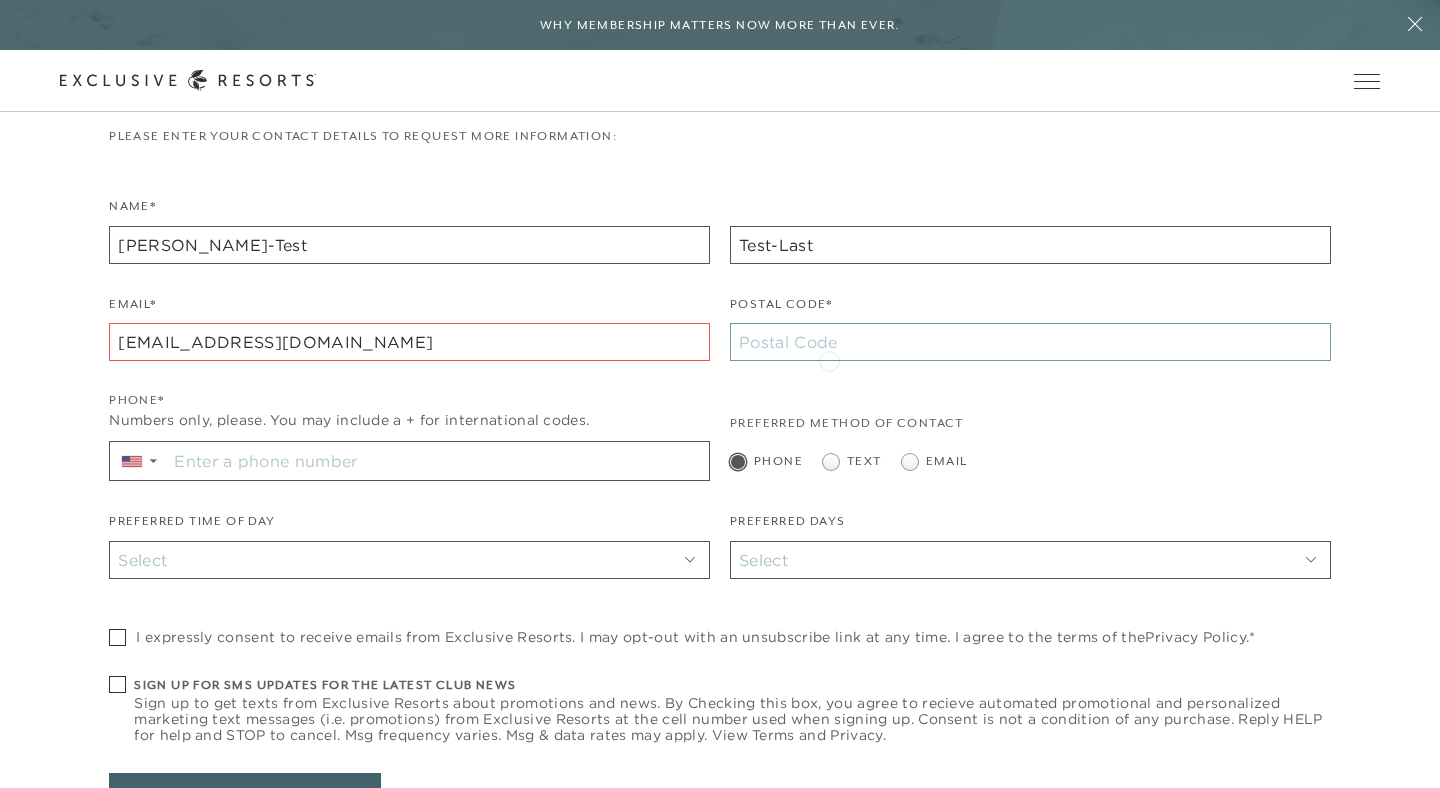 type on "80012" 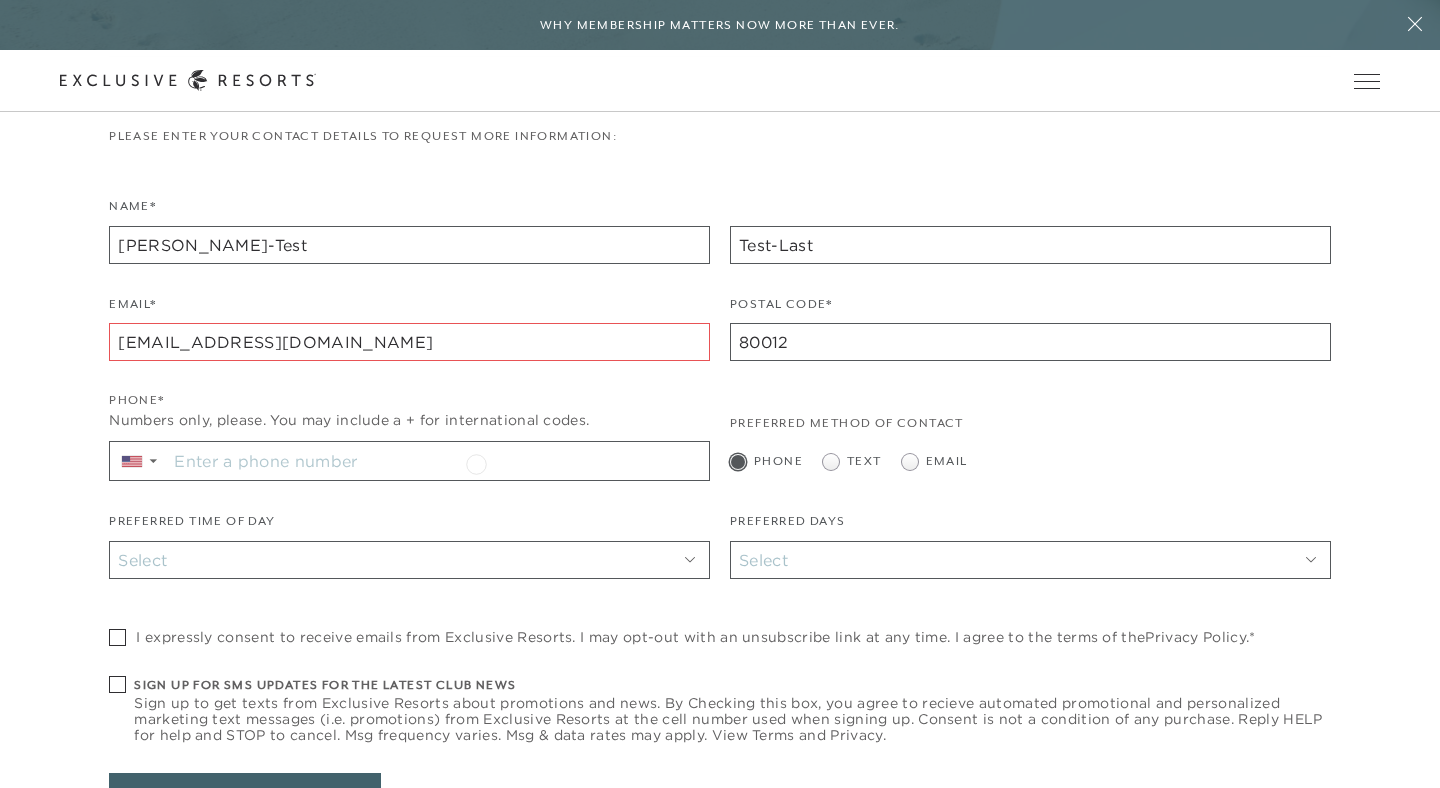 click on "Sign up for sms updates for the latest club news  Sign up to get texts from Exclusive Resorts about promotions and news. By Checking this box, you agree to recieve automated promotional and personalized marketing text messages (i.e. promotions) from Exclusive Resorts at the cell number used when signing up. Consent is not a condition of any purchase. Reply HELP for help and STOP to cancel. Msg frequency varies. Msg & data rates may apply. View Terms and Privacy." at bounding box center [438, 461] 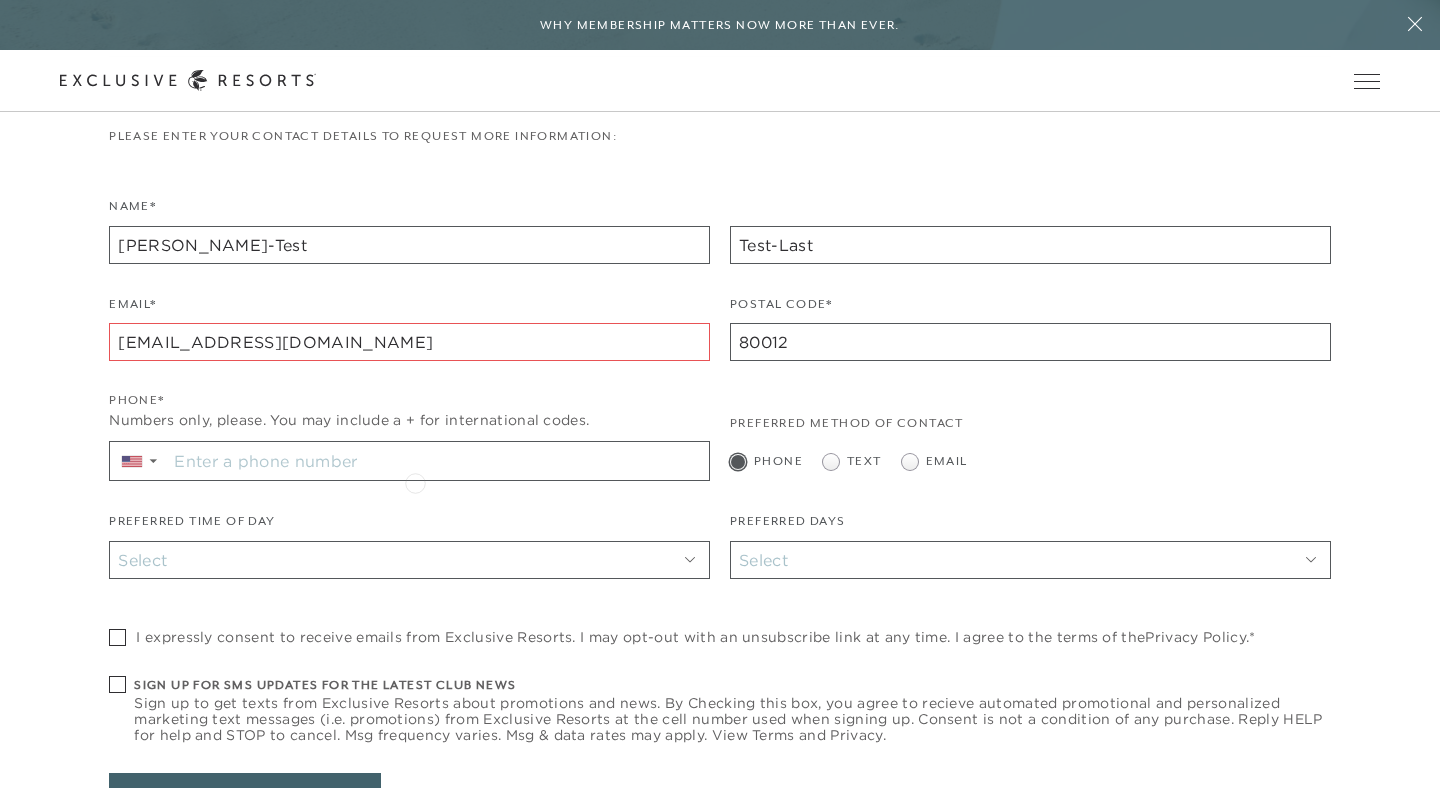 type on "[PHONE_NUMBER]" 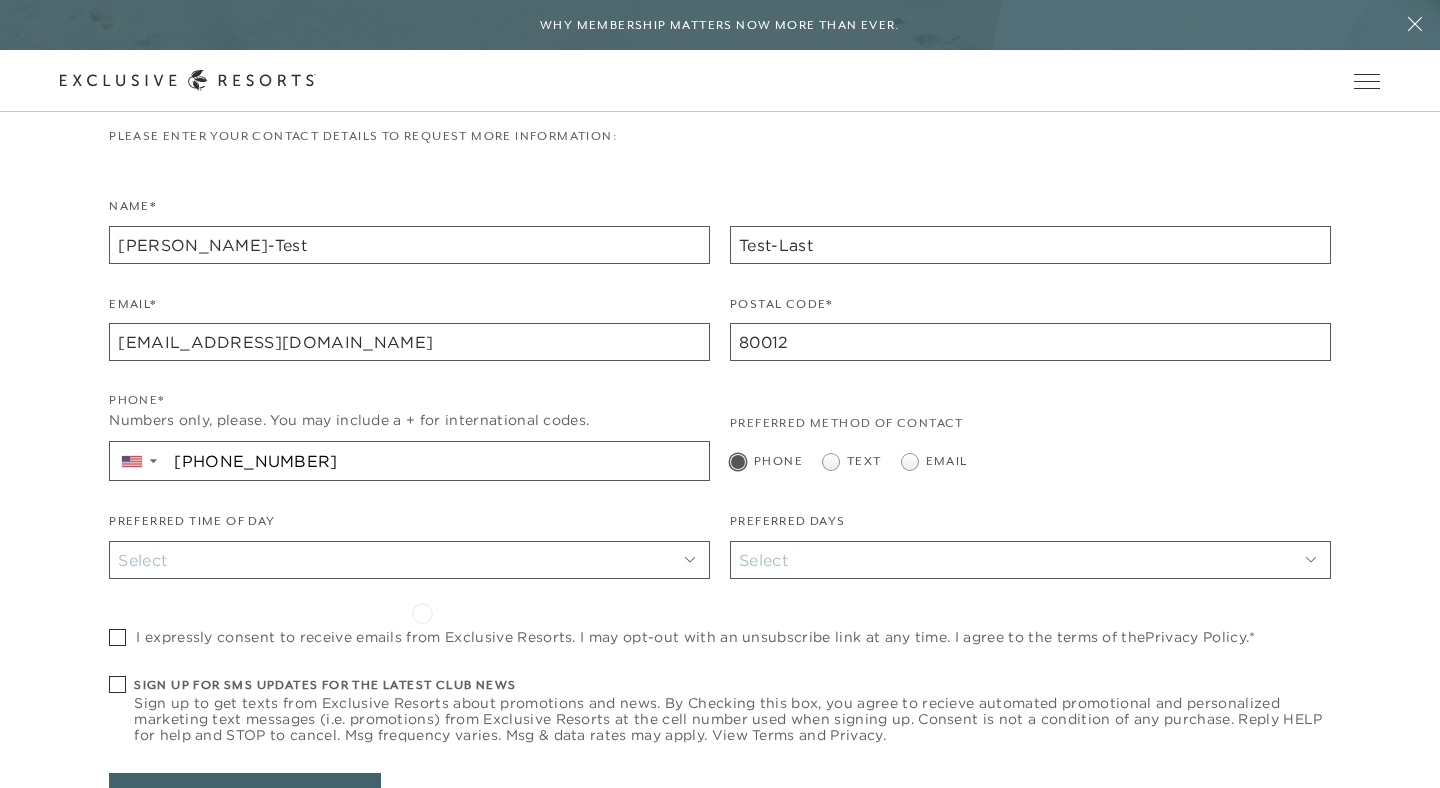 scroll, scrollTop: 600, scrollLeft: 0, axis: vertical 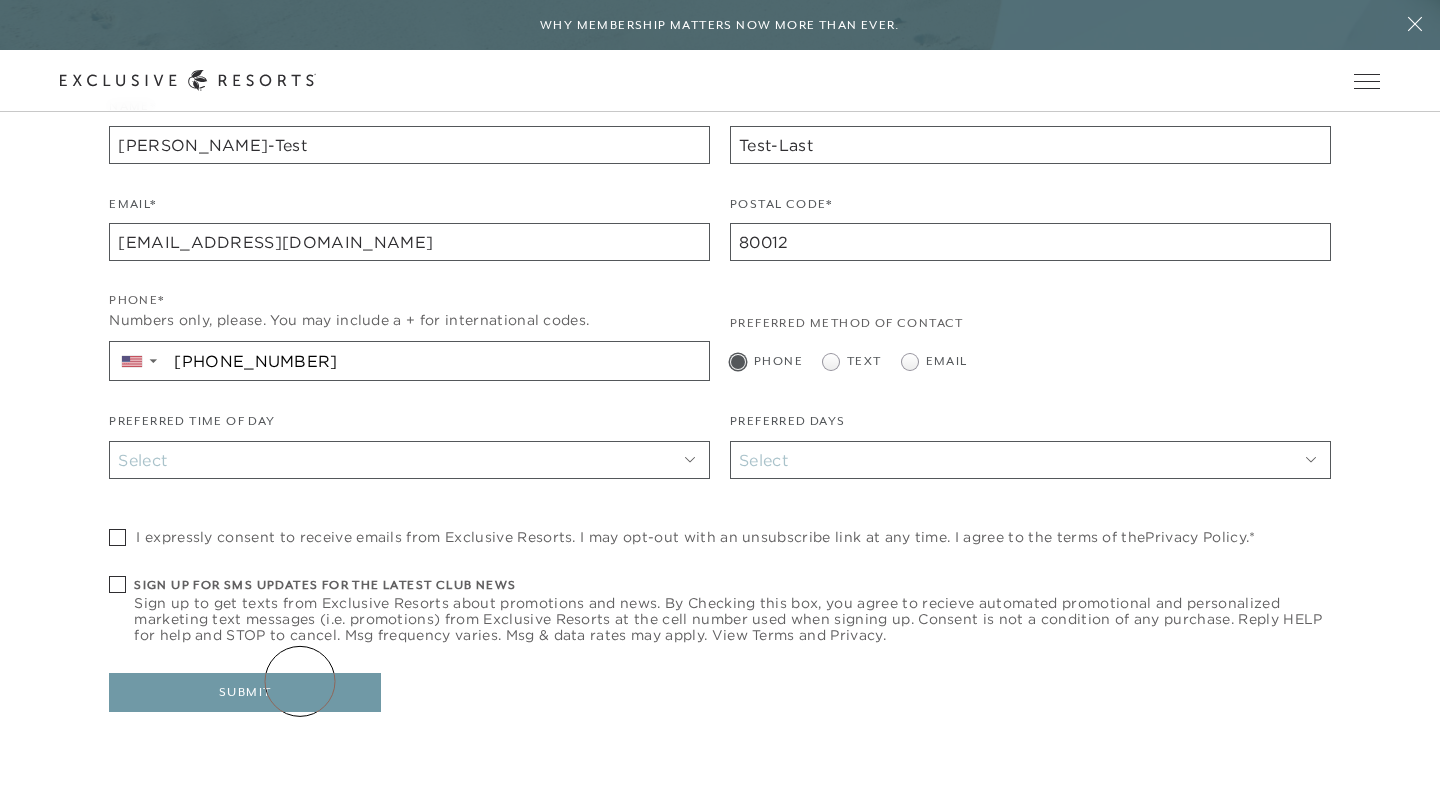 click on "Submit" at bounding box center [245, 693] 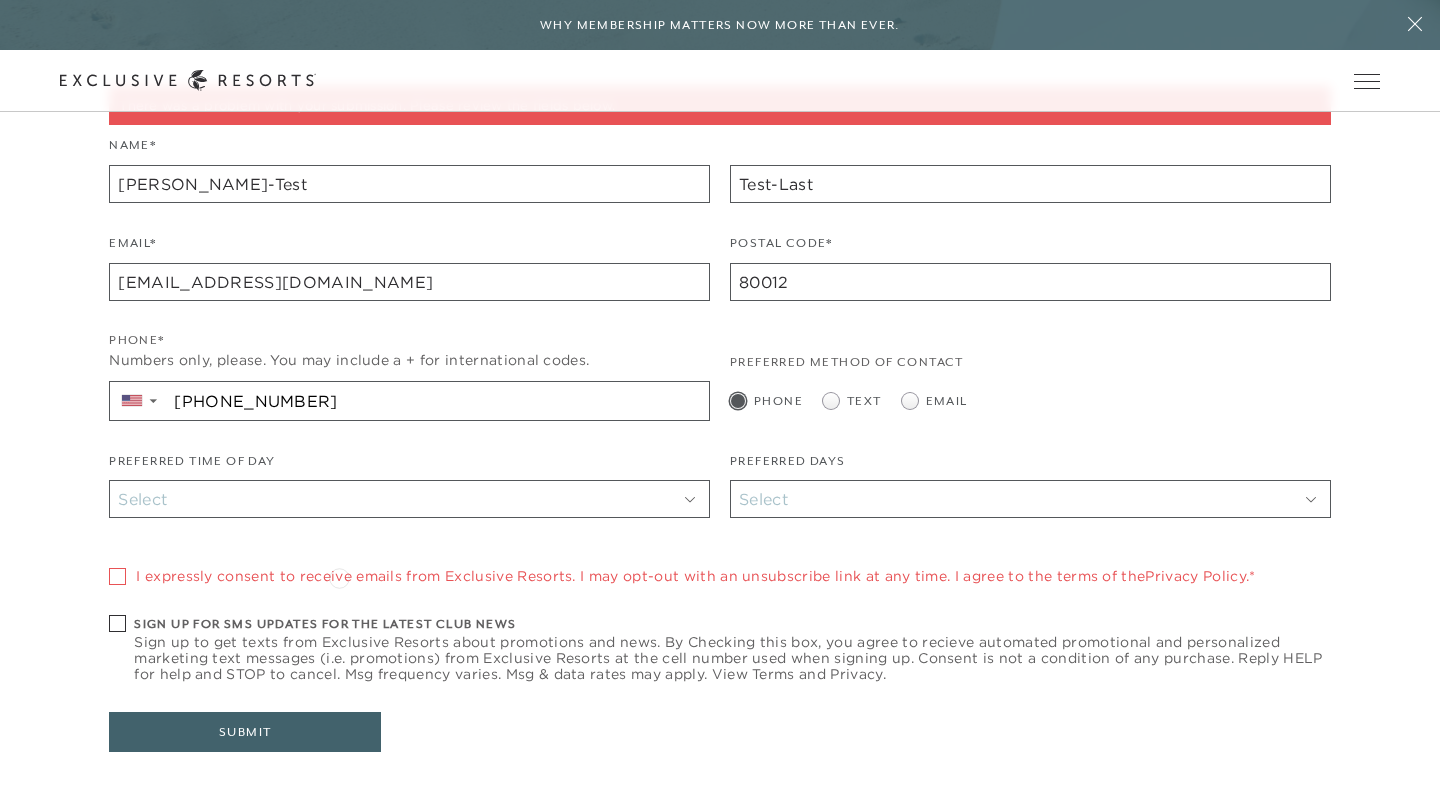 click on "I expressly consent to receive emails from Exclusive Resorts. I may opt-out with an unsubscribe link at any time. I agree to the terms of the  Privacy Policy .*" at bounding box center (695, 576) 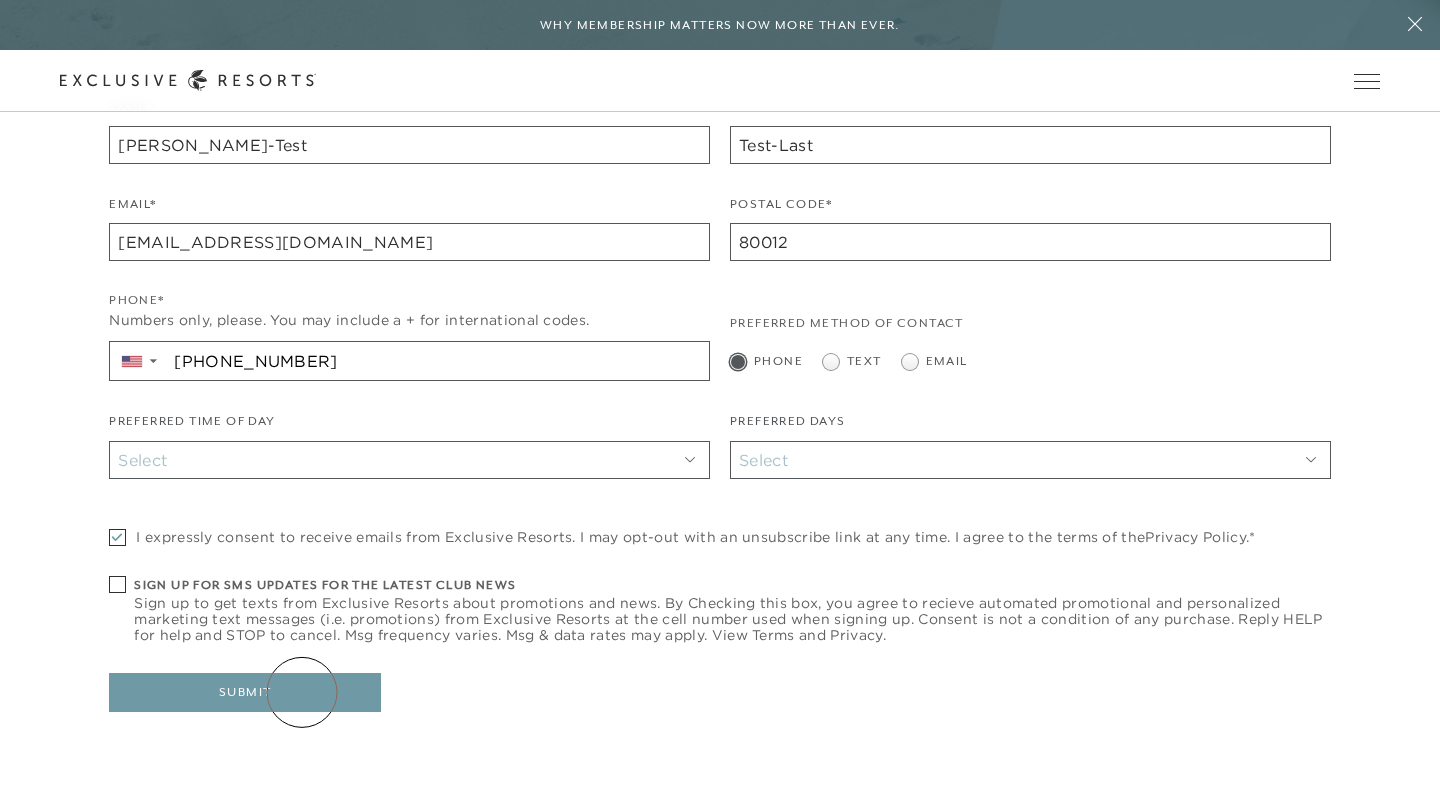 click on "Submit" at bounding box center [245, 693] 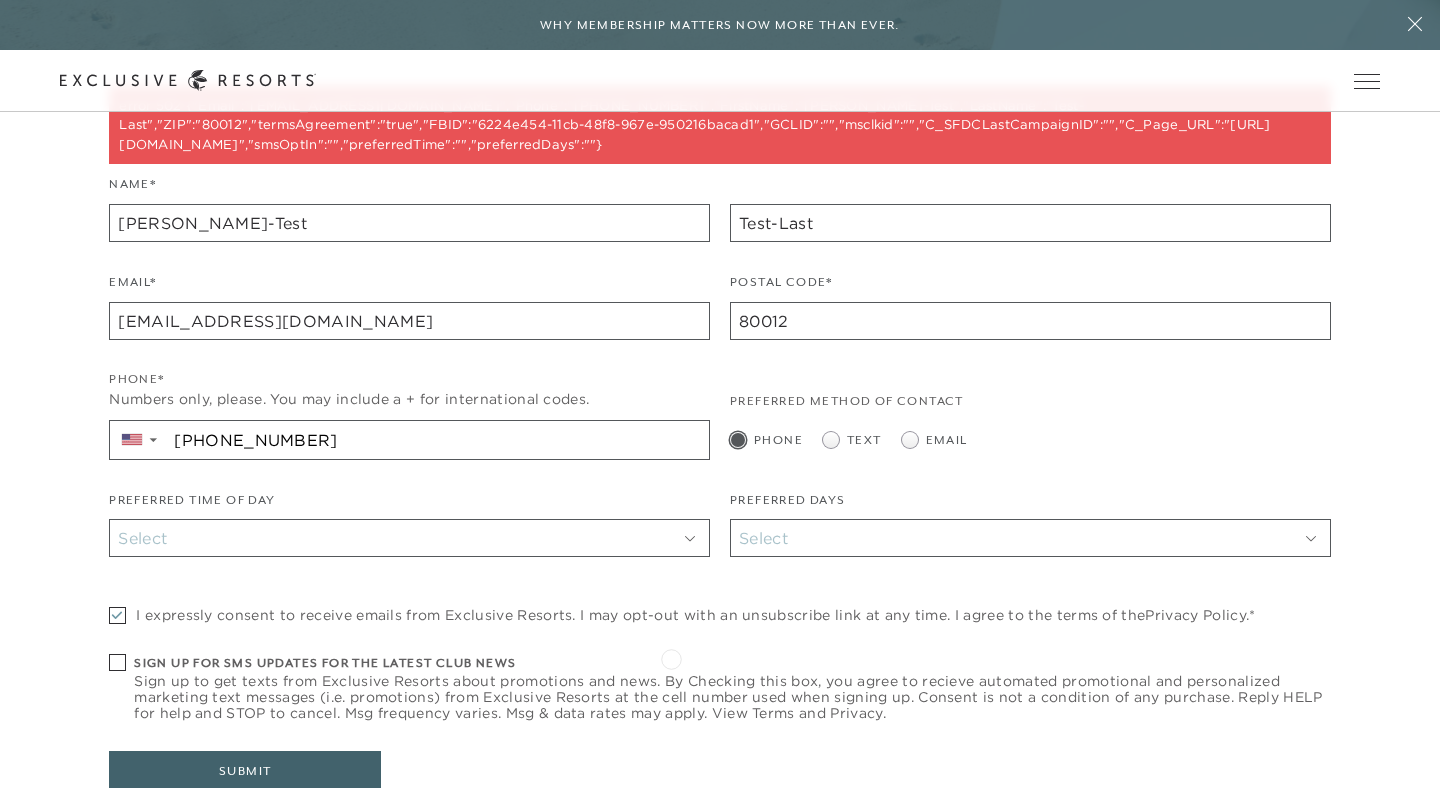 scroll, scrollTop: 400, scrollLeft: 0, axis: vertical 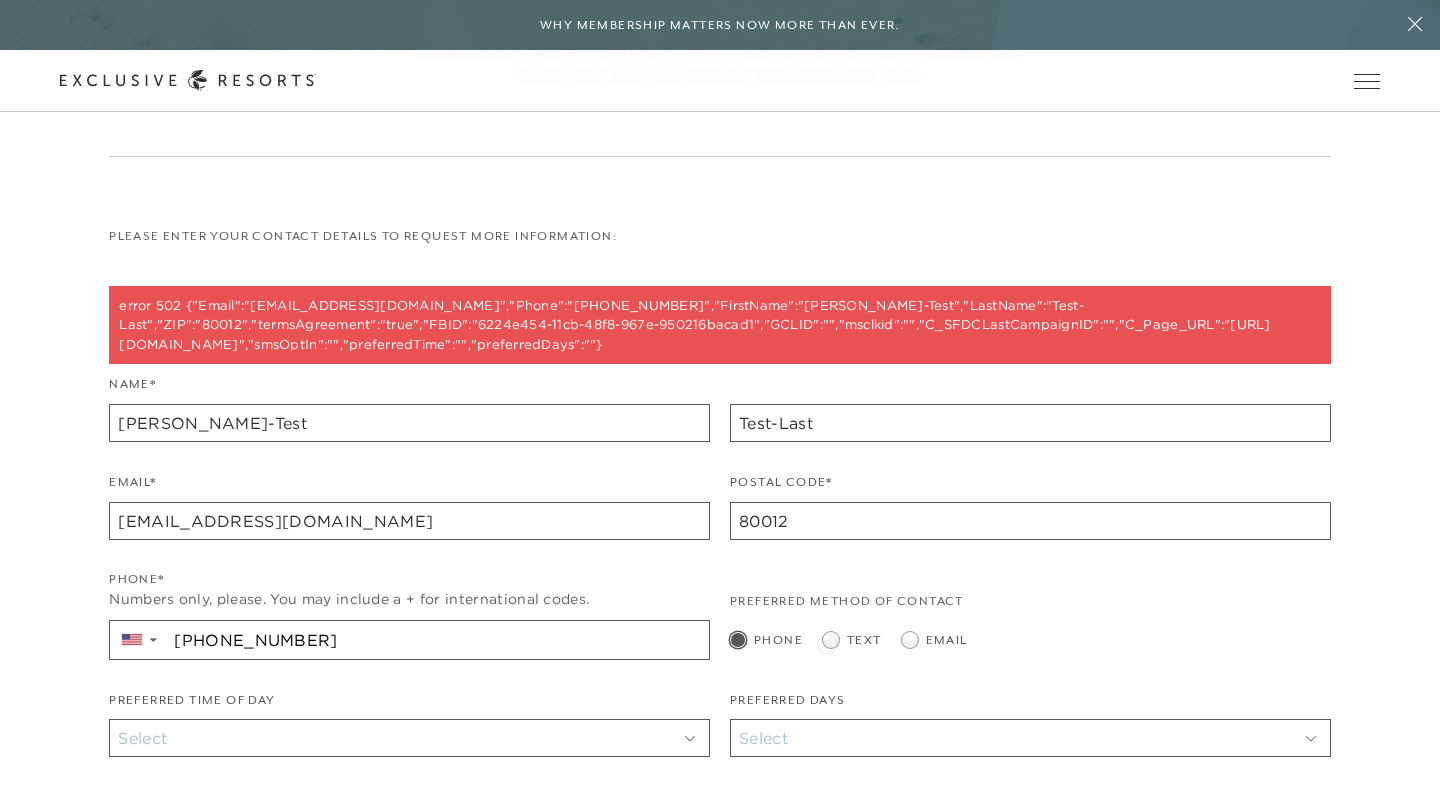 click at bounding box center [831, 640] 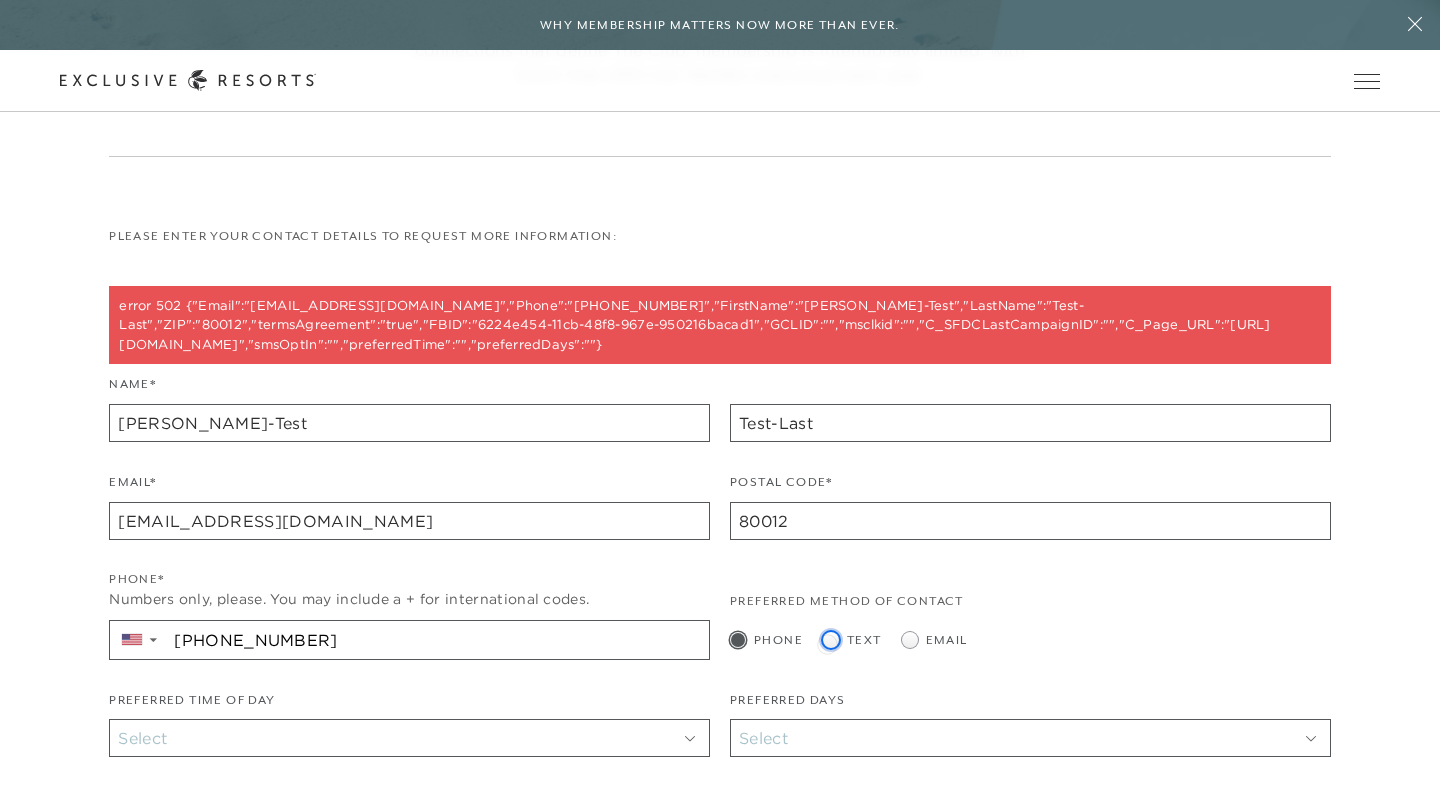click on "Text" at bounding box center (-15149, 644) 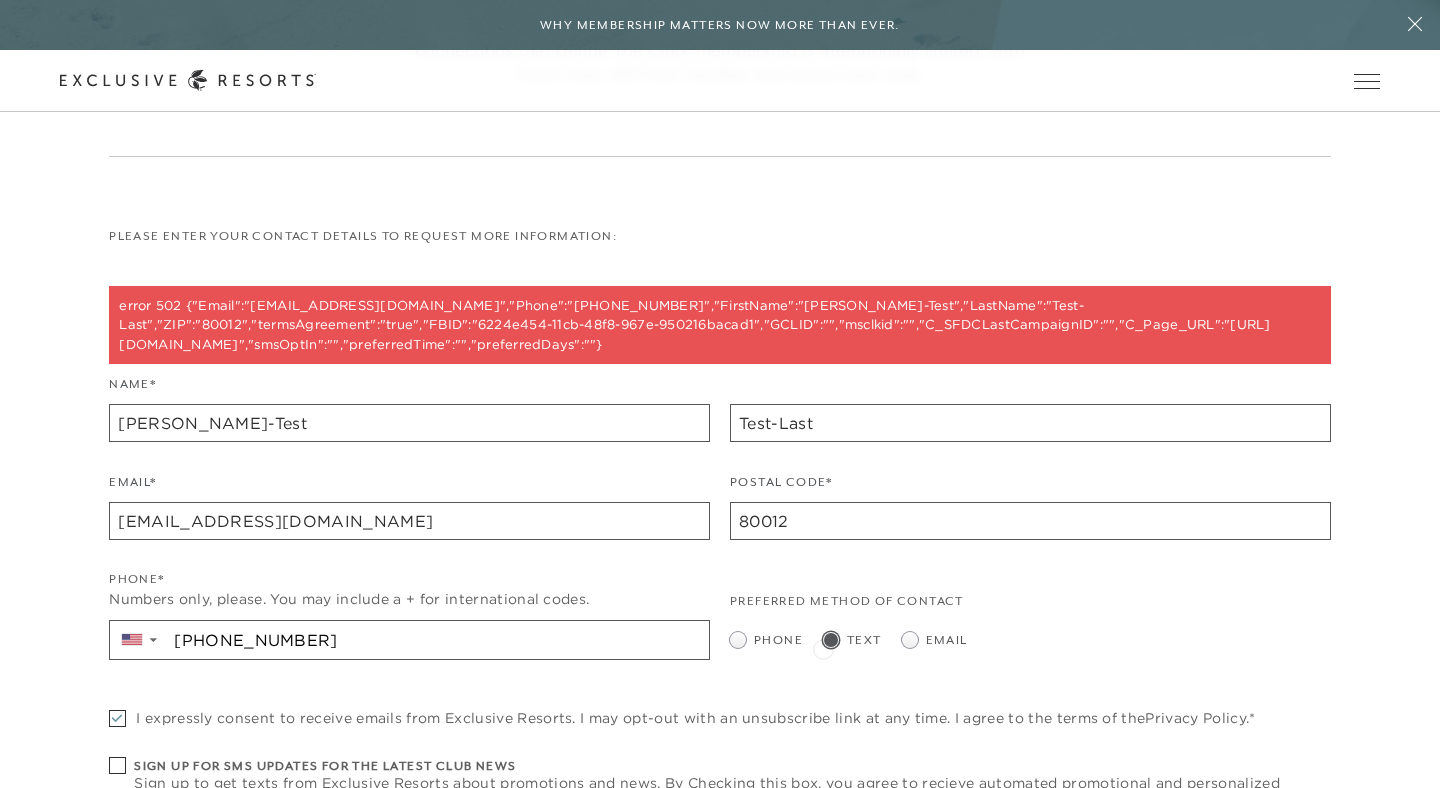 scroll, scrollTop: 500, scrollLeft: 0, axis: vertical 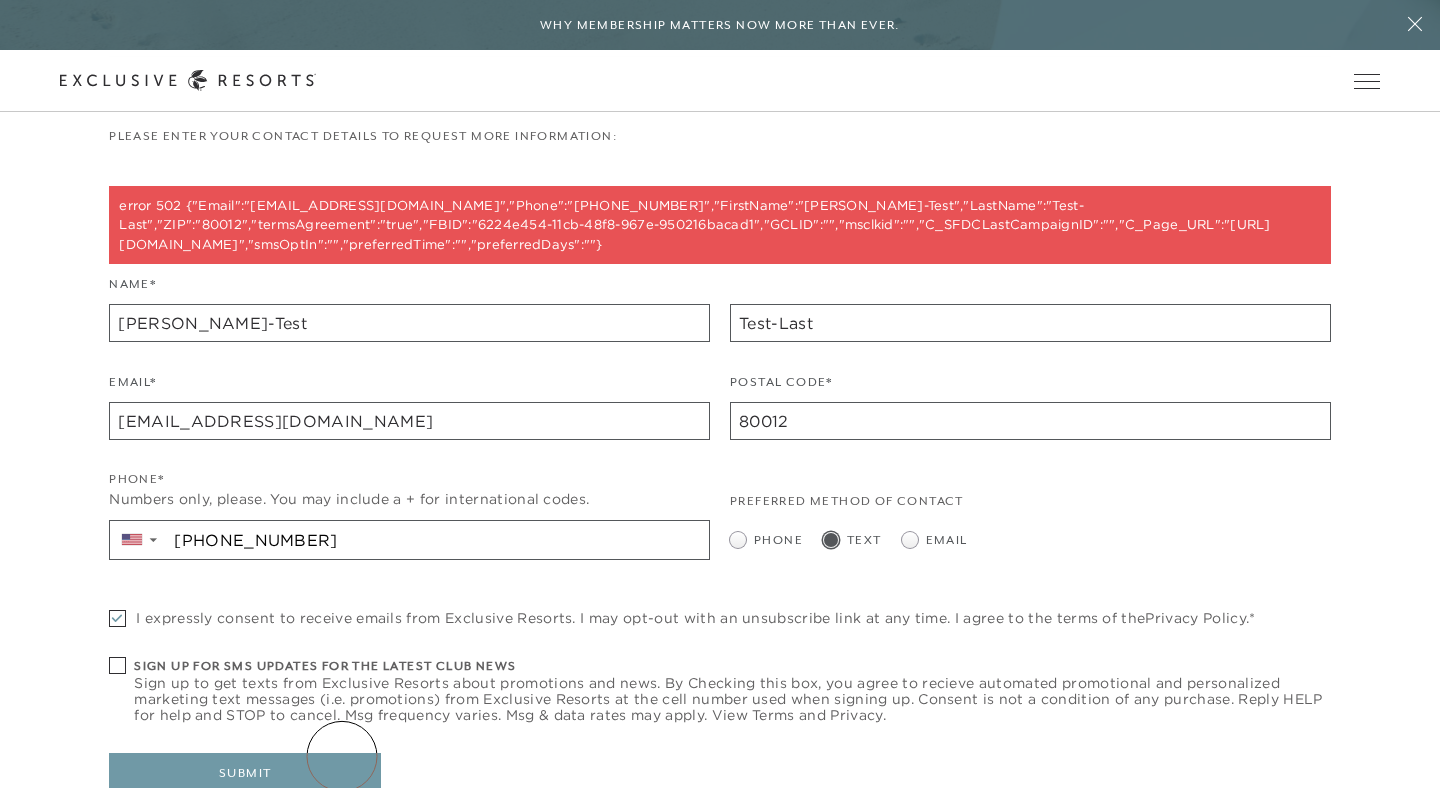 click on "Submit" at bounding box center (245, 773) 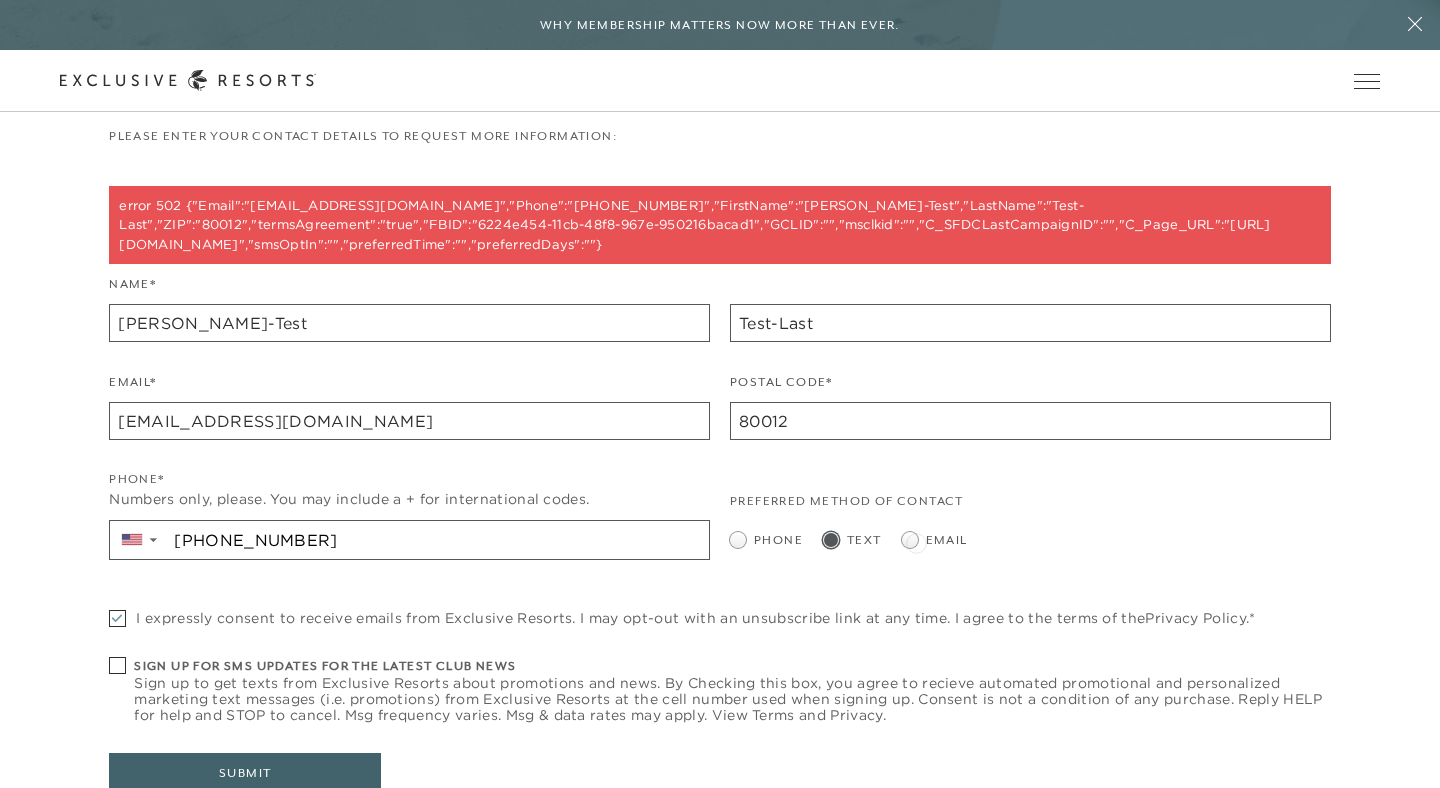 click at bounding box center [910, 540] 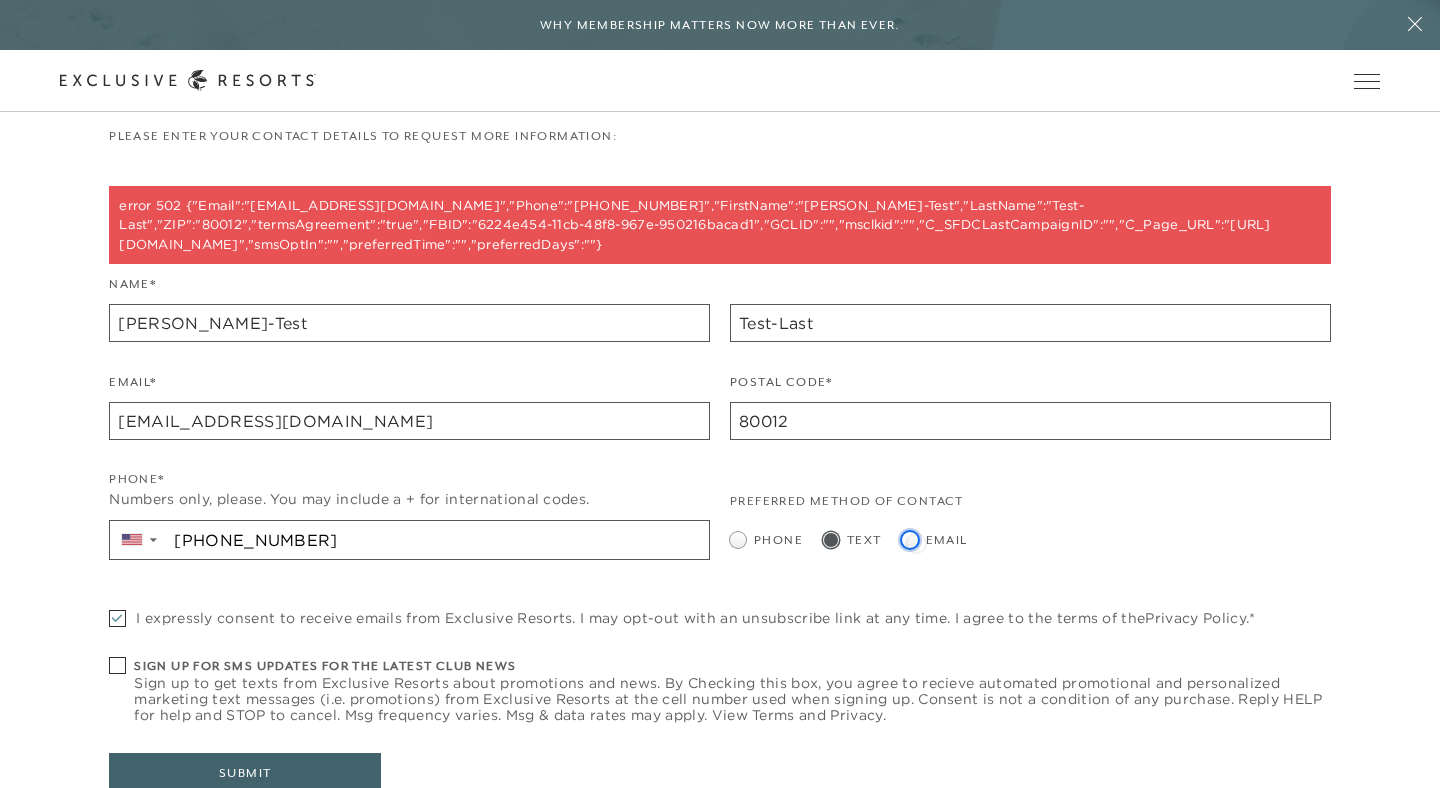 click on "Email" at bounding box center (-15070, 544) 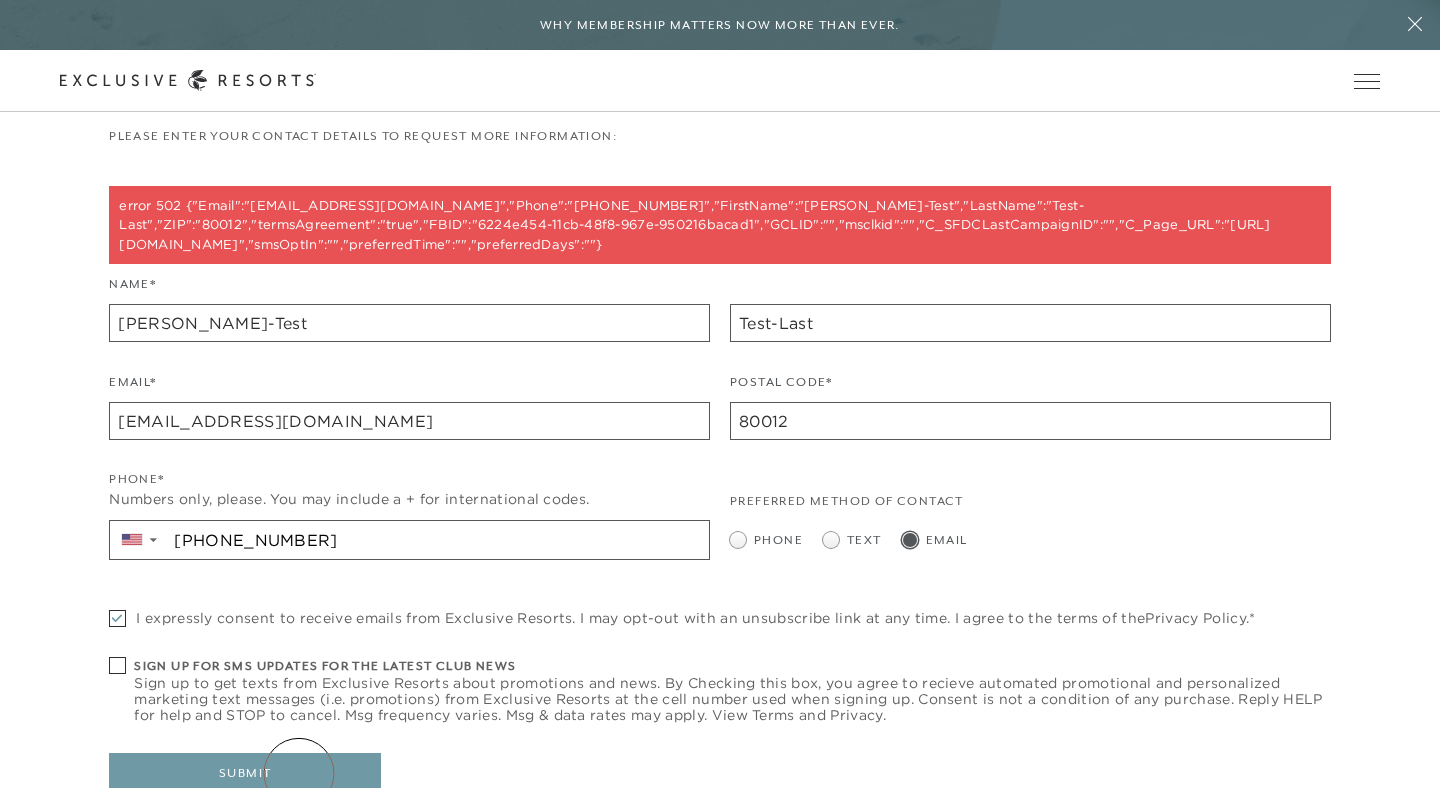 click on "Submit" at bounding box center (245, 773) 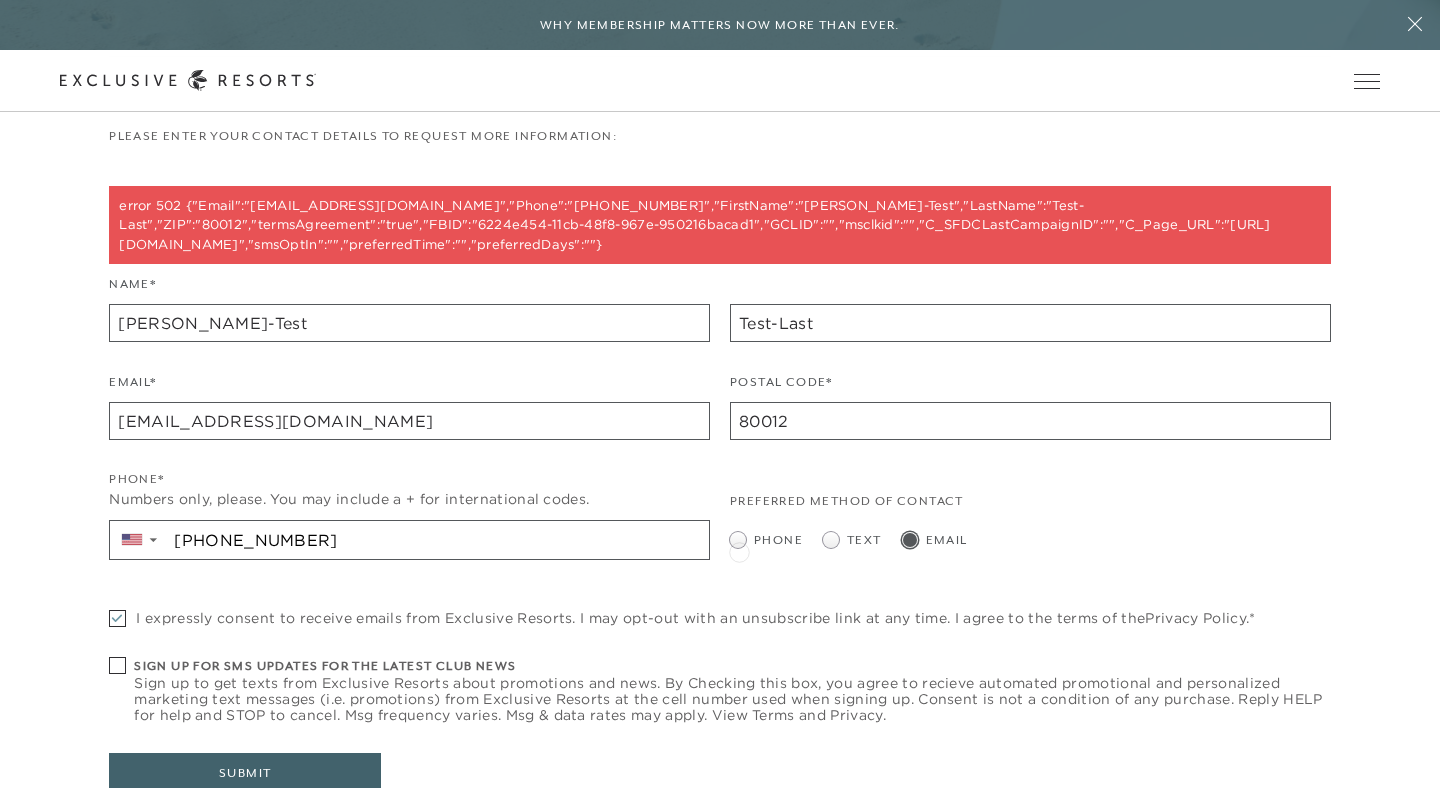 click at bounding box center (738, 540) 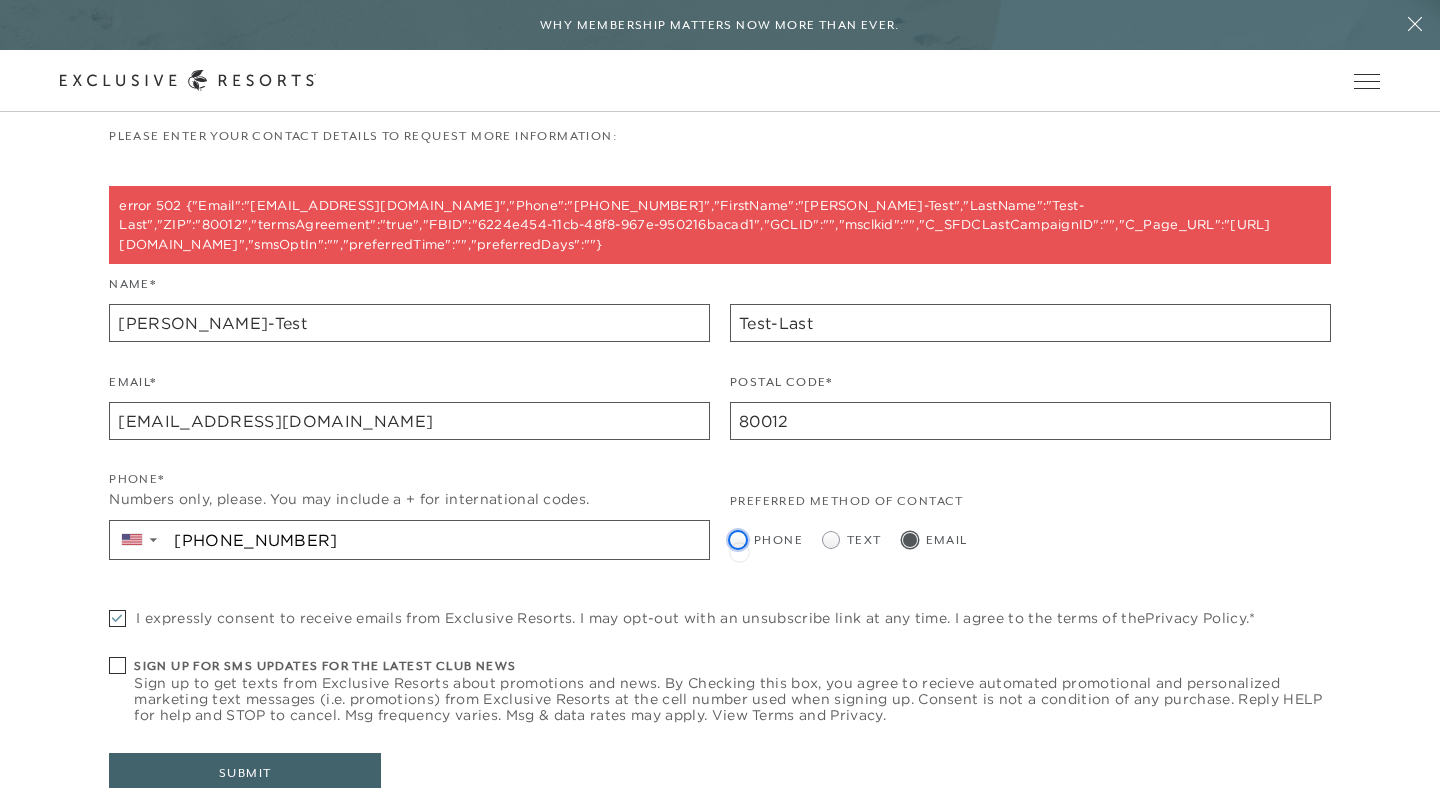 click on "Phone" at bounding box center (-15242, 544) 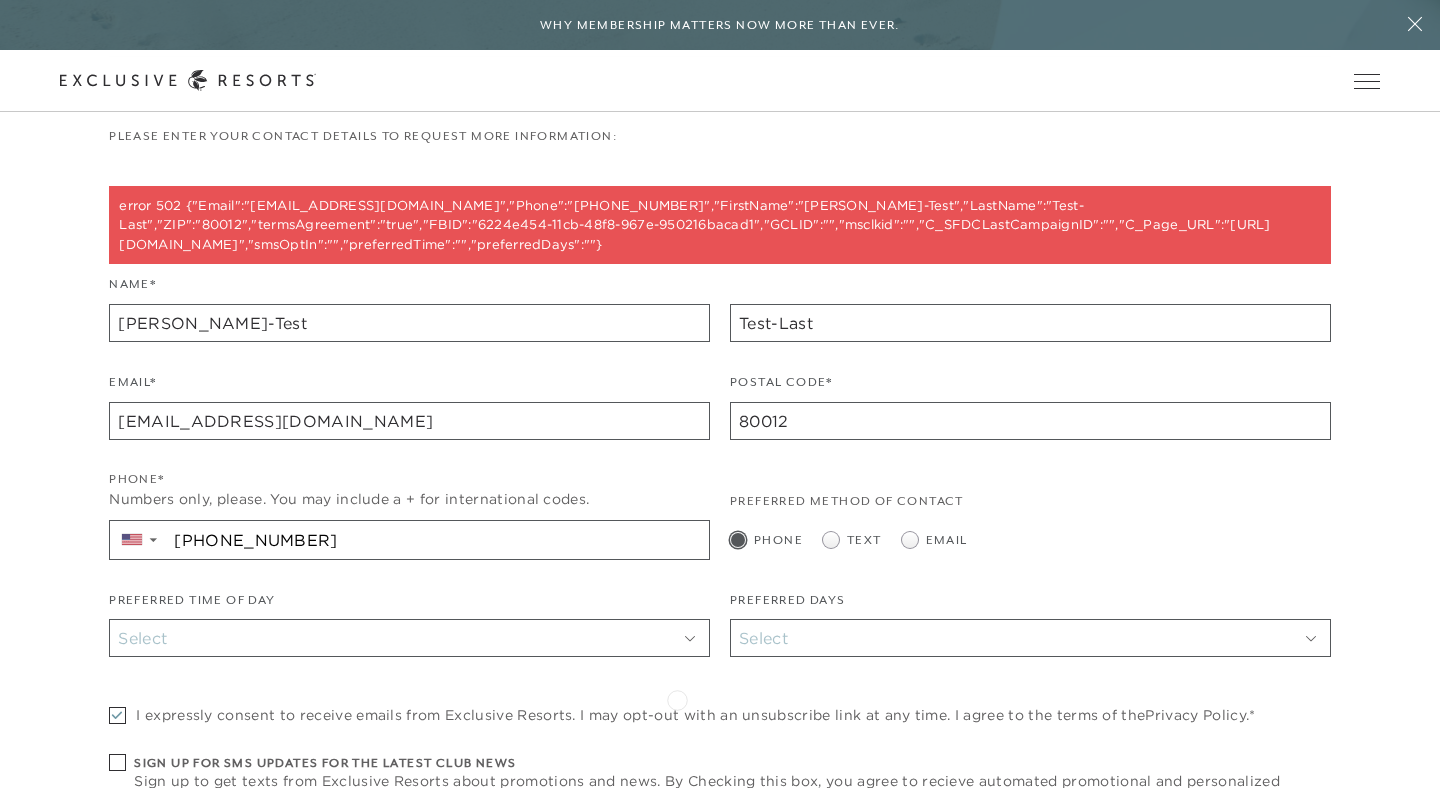 scroll, scrollTop: 600, scrollLeft: 0, axis: vertical 